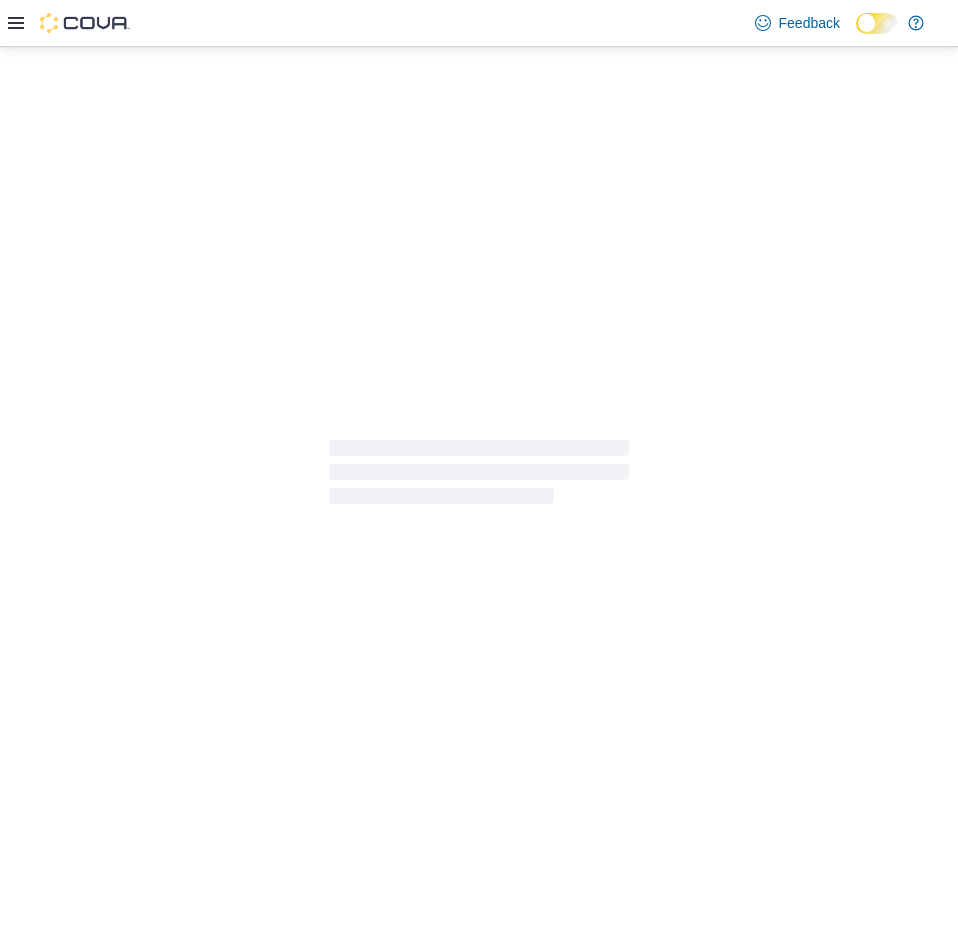 scroll, scrollTop: 0, scrollLeft: 0, axis: both 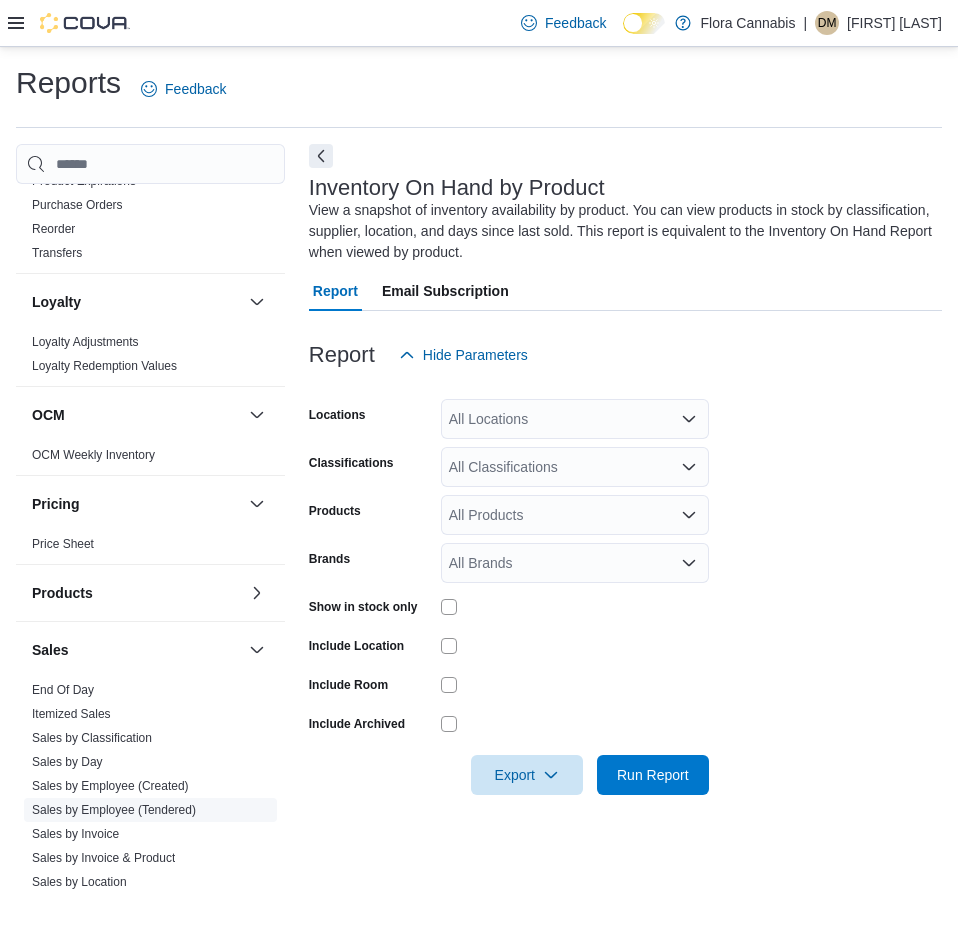 click on "Sales by Employee (Tendered)" at bounding box center [114, 810] 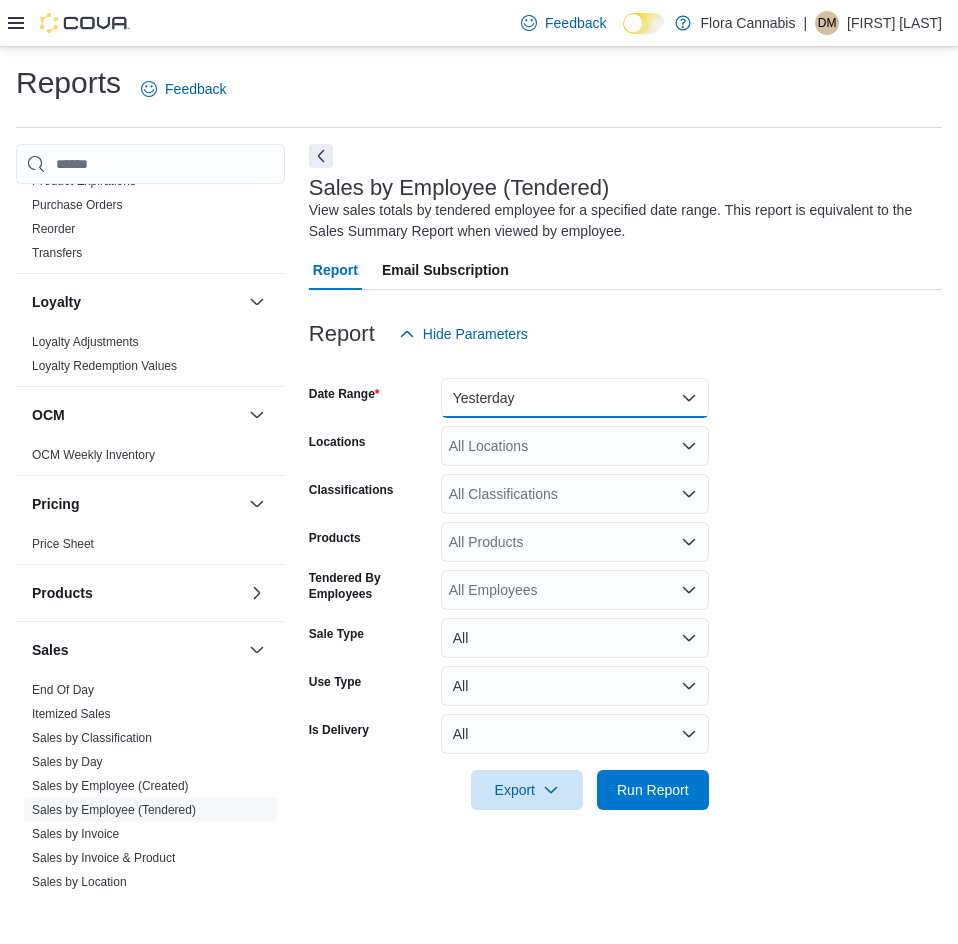 click on "Yesterday" at bounding box center (575, 398) 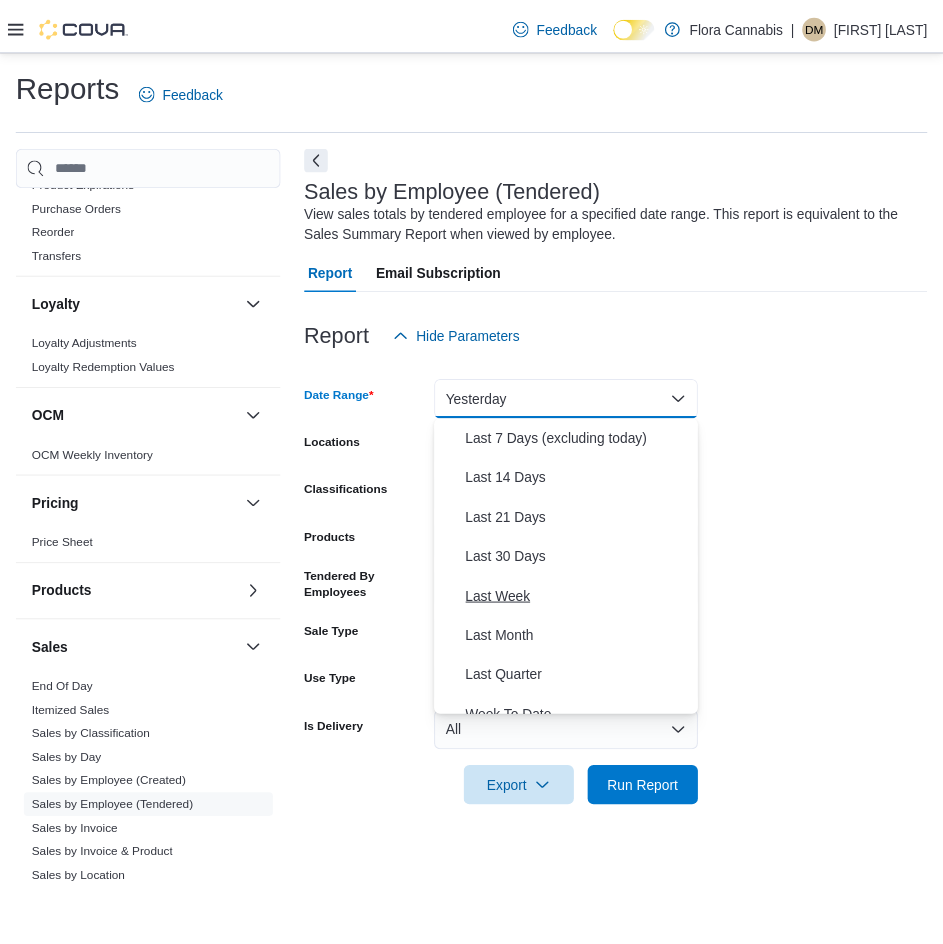 scroll, scrollTop: 300, scrollLeft: 0, axis: vertical 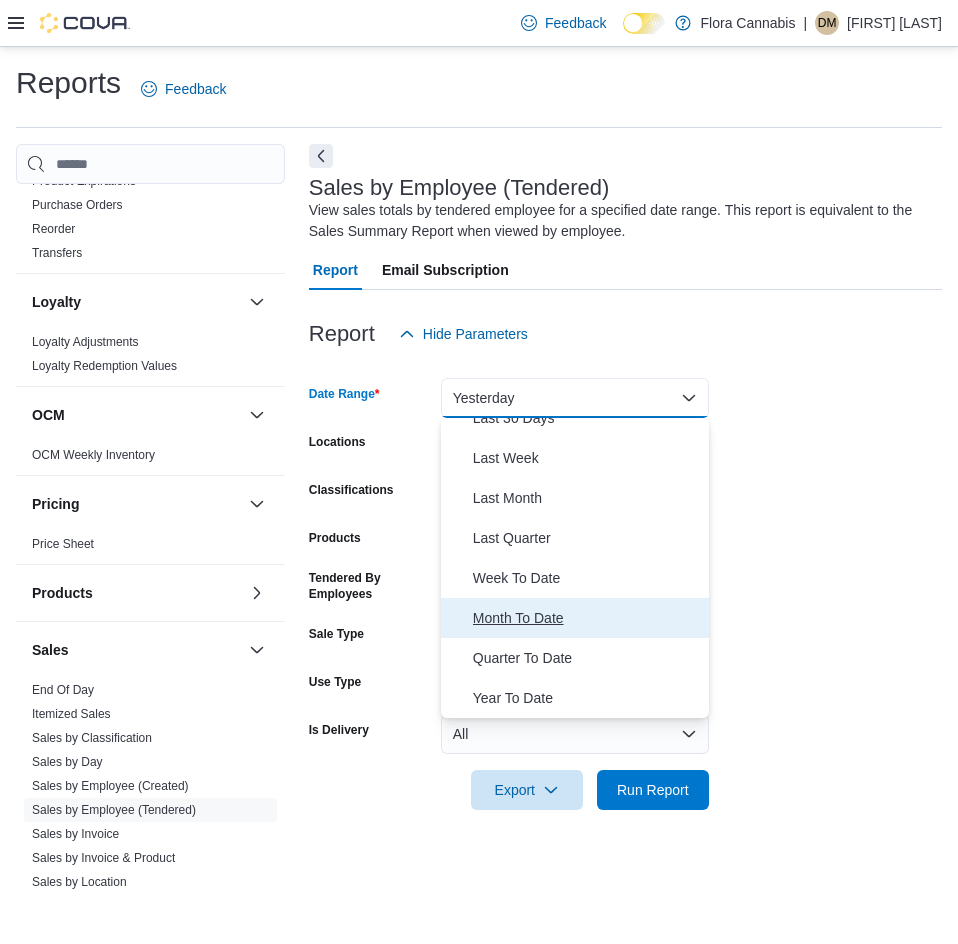 click on "Month To Date" at bounding box center [587, 618] 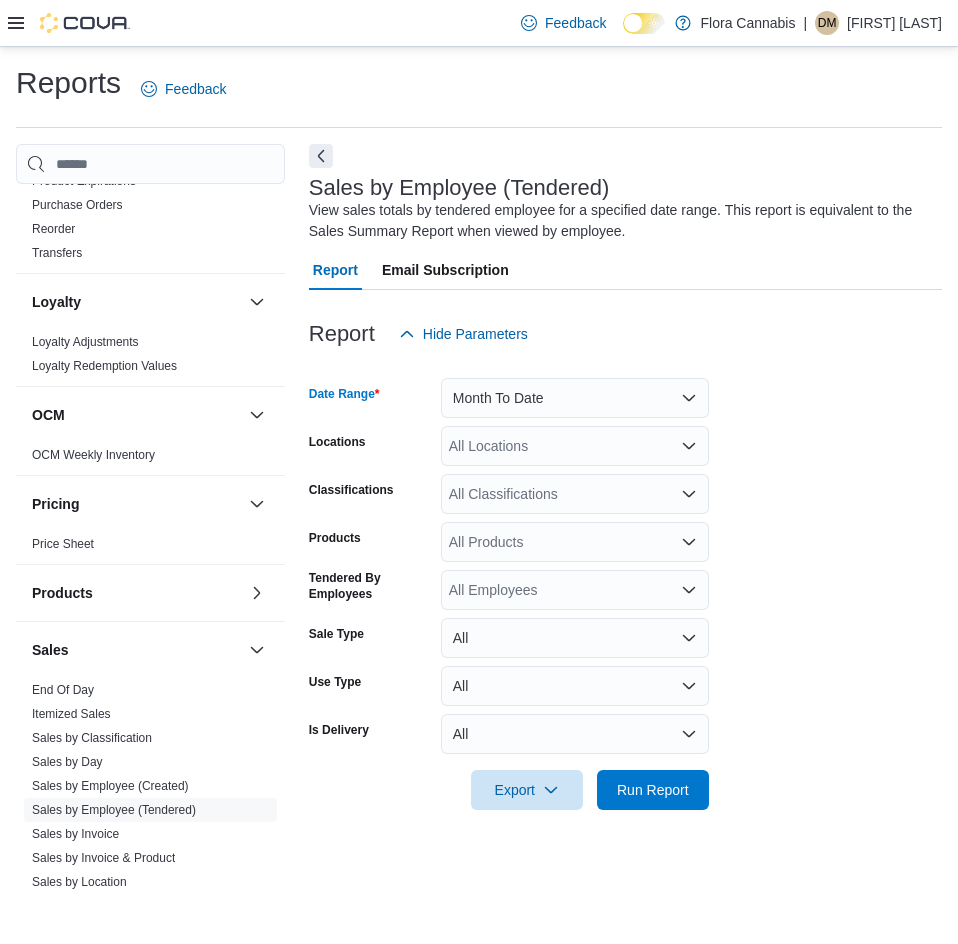 click on "Date Range Month To Date Locations All Locations Classifications All Classifications Products All Products Tendered By Employees All Employees Sale Type All Use Type All Is Delivery All Export  Run Report" at bounding box center (625, 582) 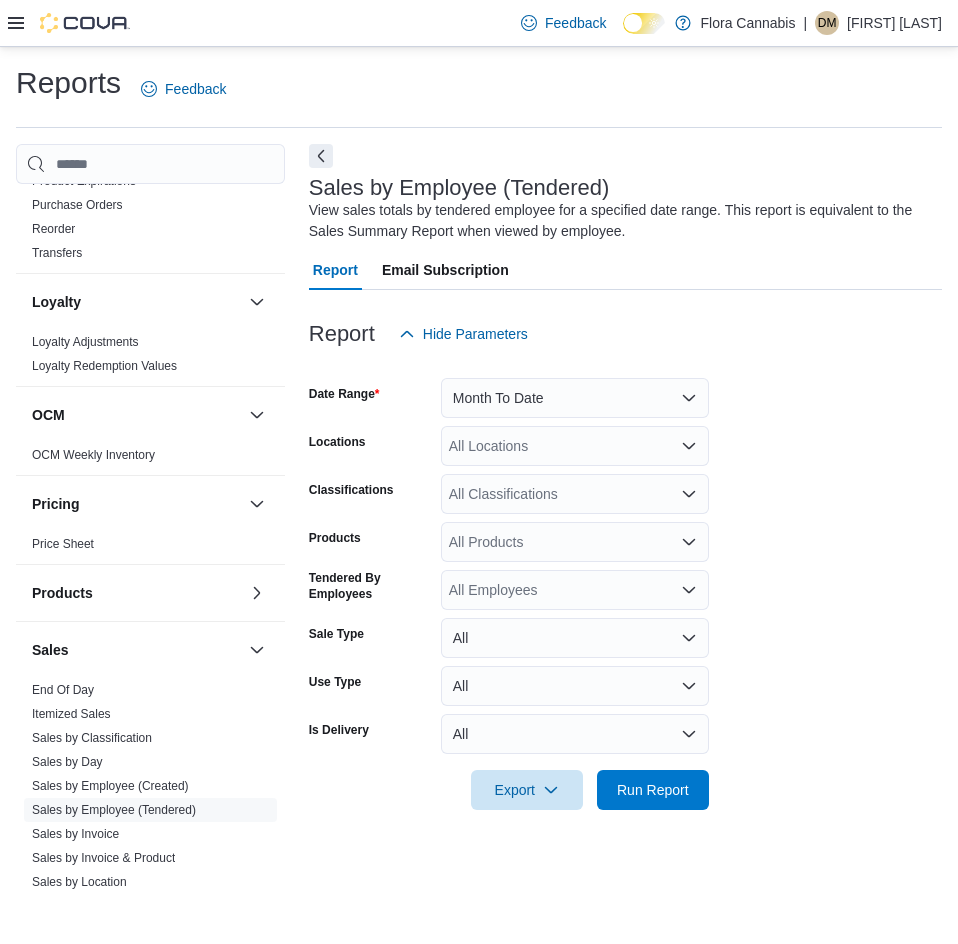 click on "All Locations" at bounding box center (575, 446) 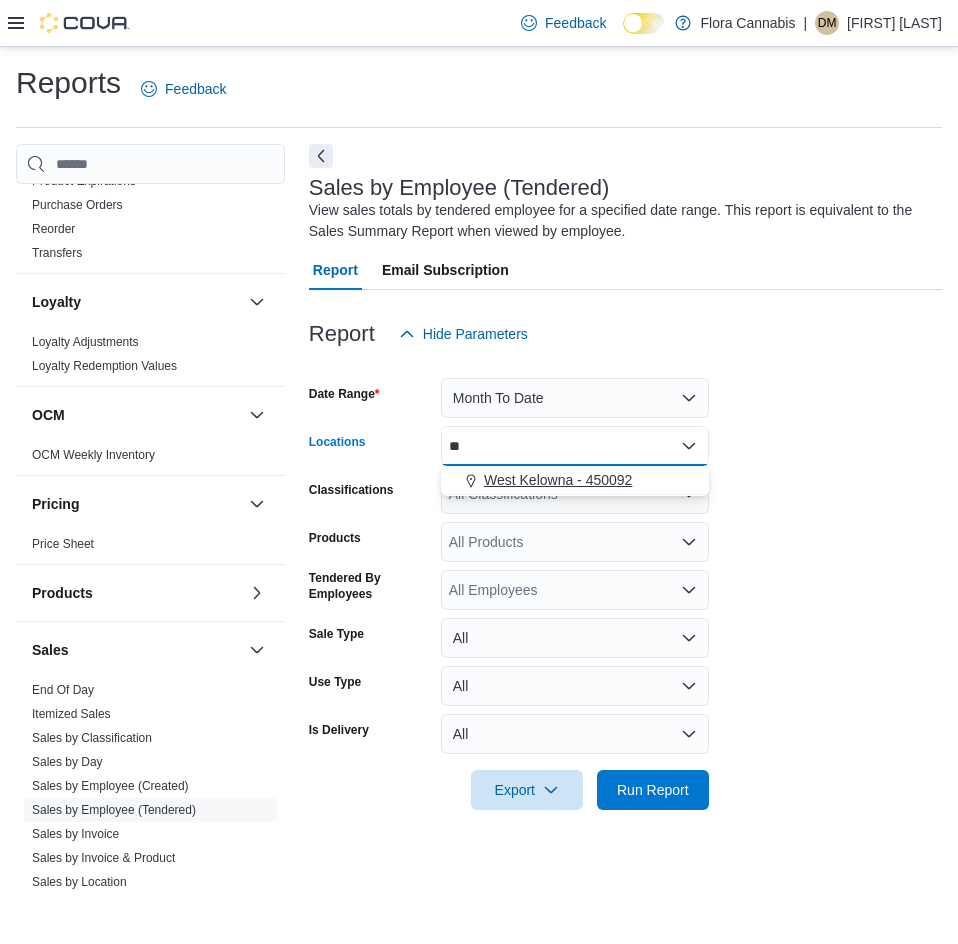 type on "**" 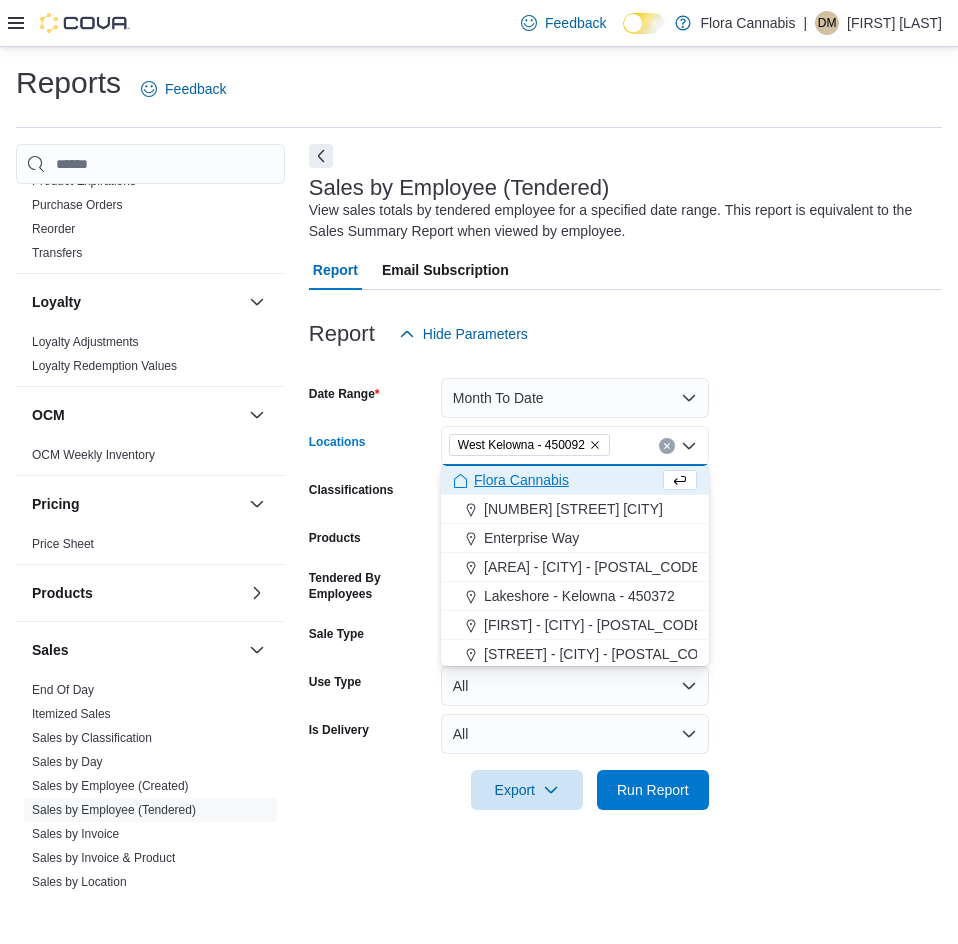 click on "Date Range Month To Date Locations [CITY] - [POSTAL_CODE] Combo box. Selected. [CITY] - [POSTAL_CODE]. Press Backspace to delete [CITY] - [POSTAL_CODE]. Combo box input. All Locations. Type some text or, to display a list of choices, press Down Arrow. To exit the list of choices, press Escape. Classifications All Classifications Products All Products Tendered By Employees All Employees Sale Type All Use Type All Is Delivery All Export  Run Report" at bounding box center [625, 582] 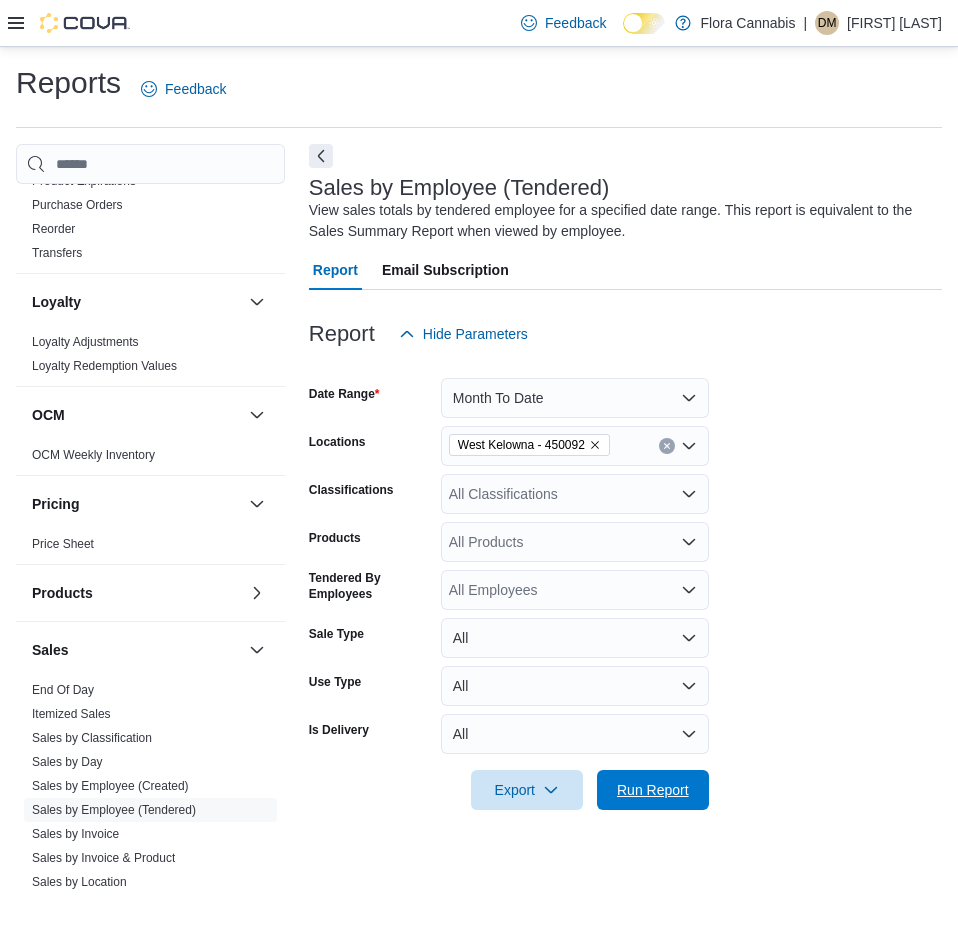 click on "Run Report" at bounding box center [653, 790] 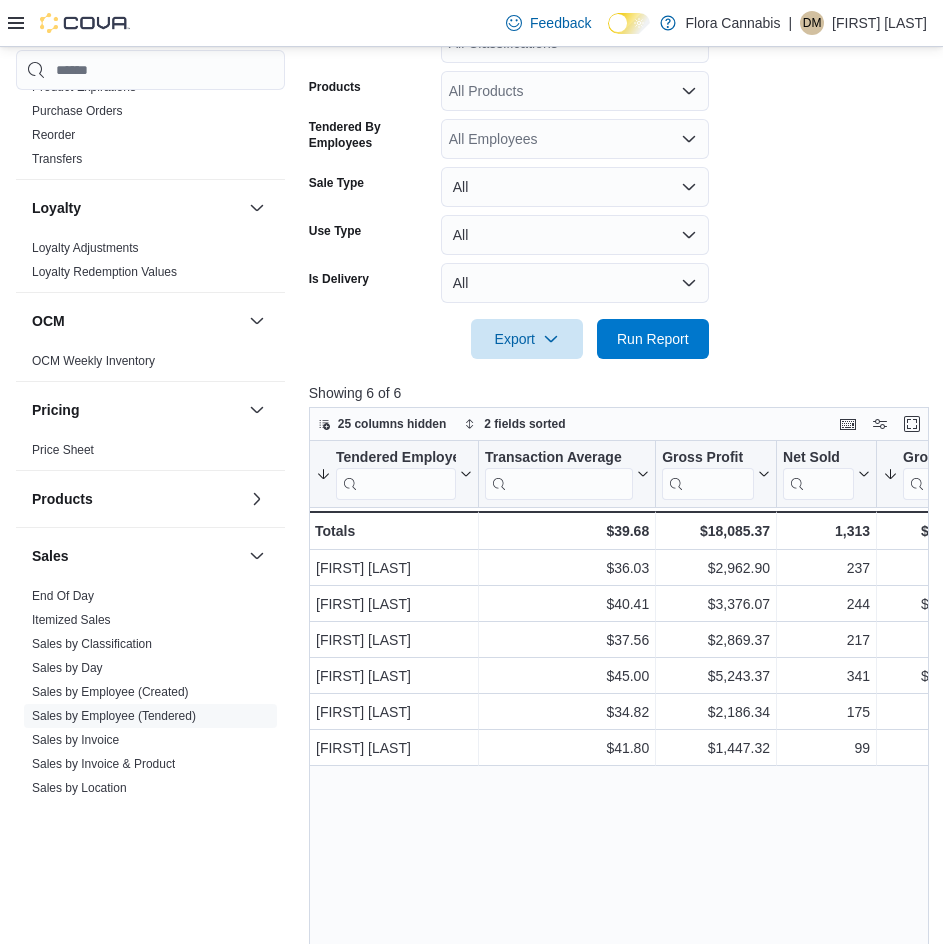 scroll, scrollTop: 500, scrollLeft: 0, axis: vertical 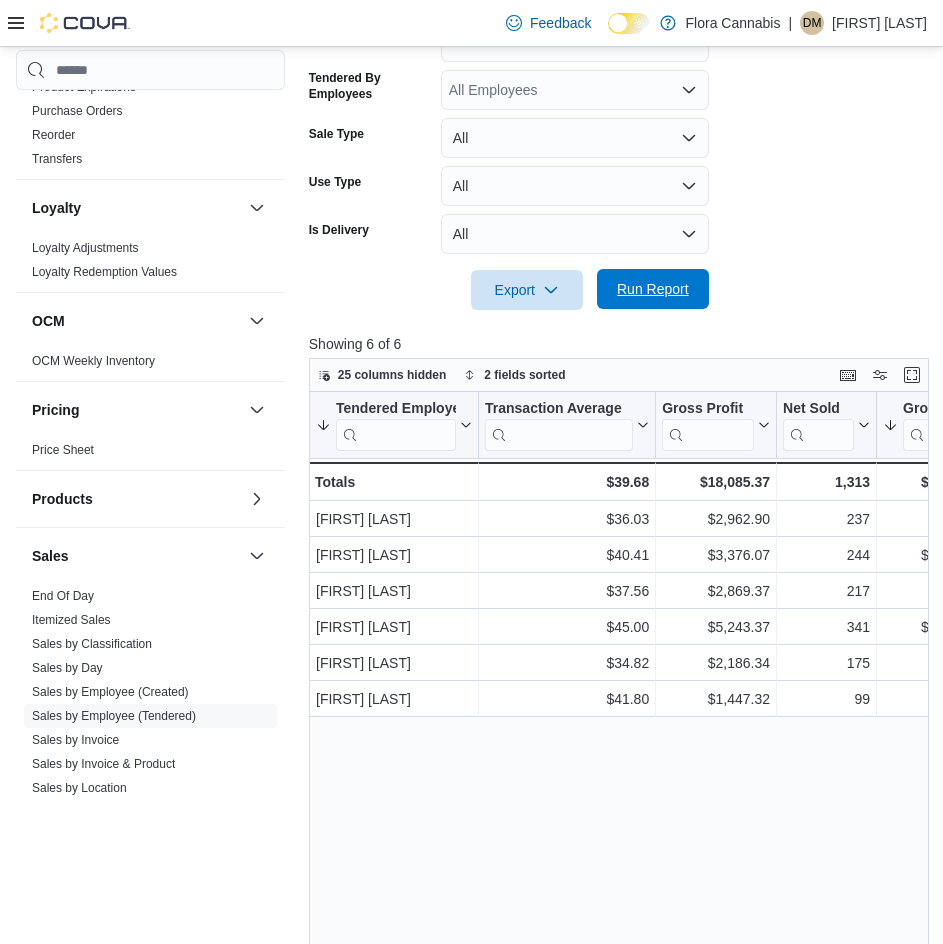 click on "Run Report" at bounding box center [653, 289] 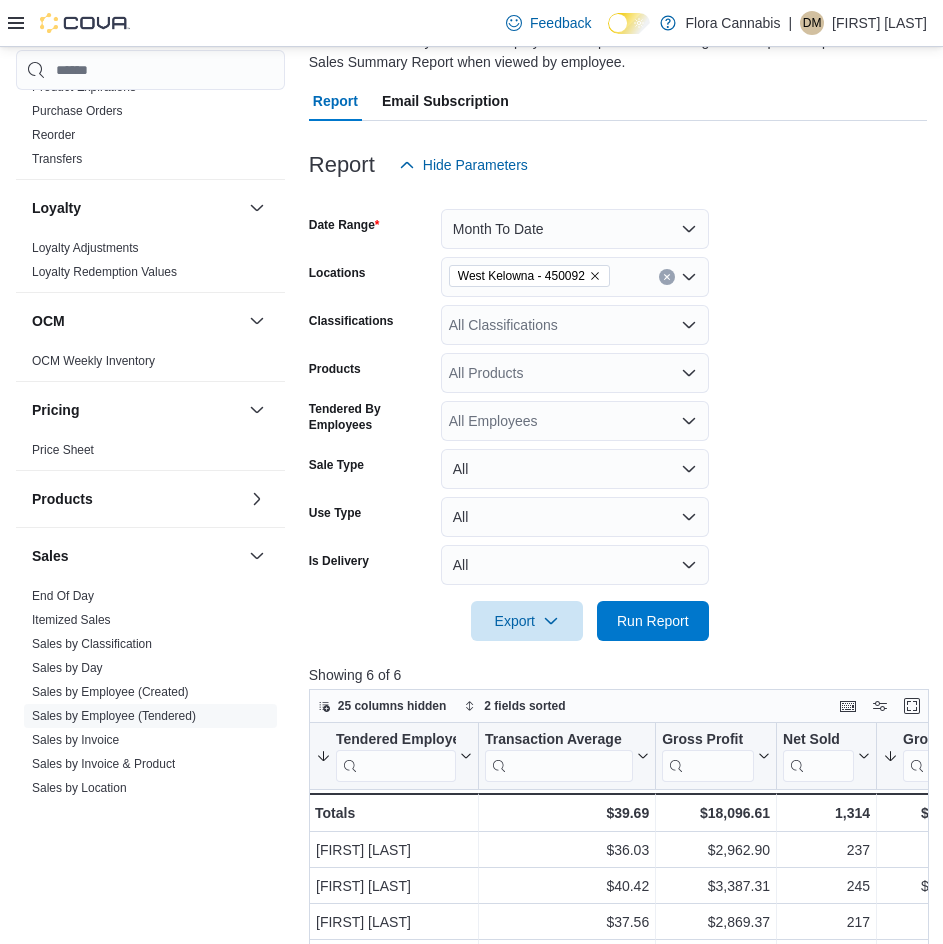 scroll, scrollTop: 100, scrollLeft: 0, axis: vertical 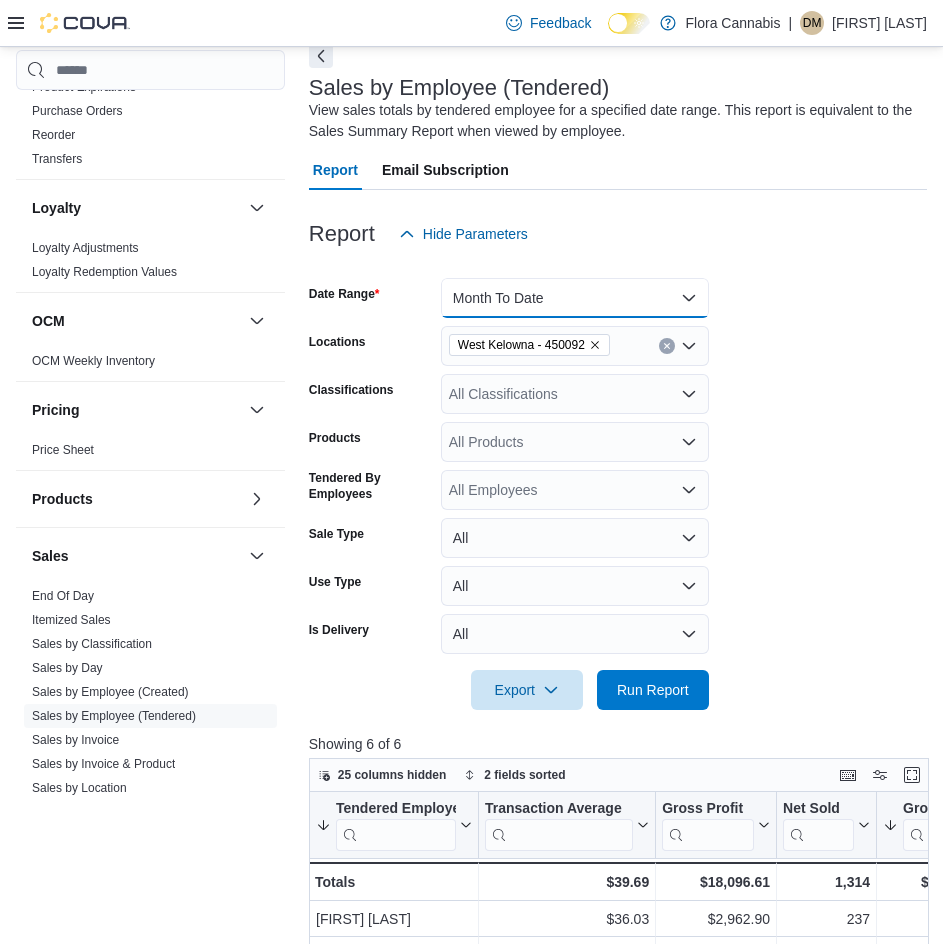 click on "Month To Date" at bounding box center (575, 298) 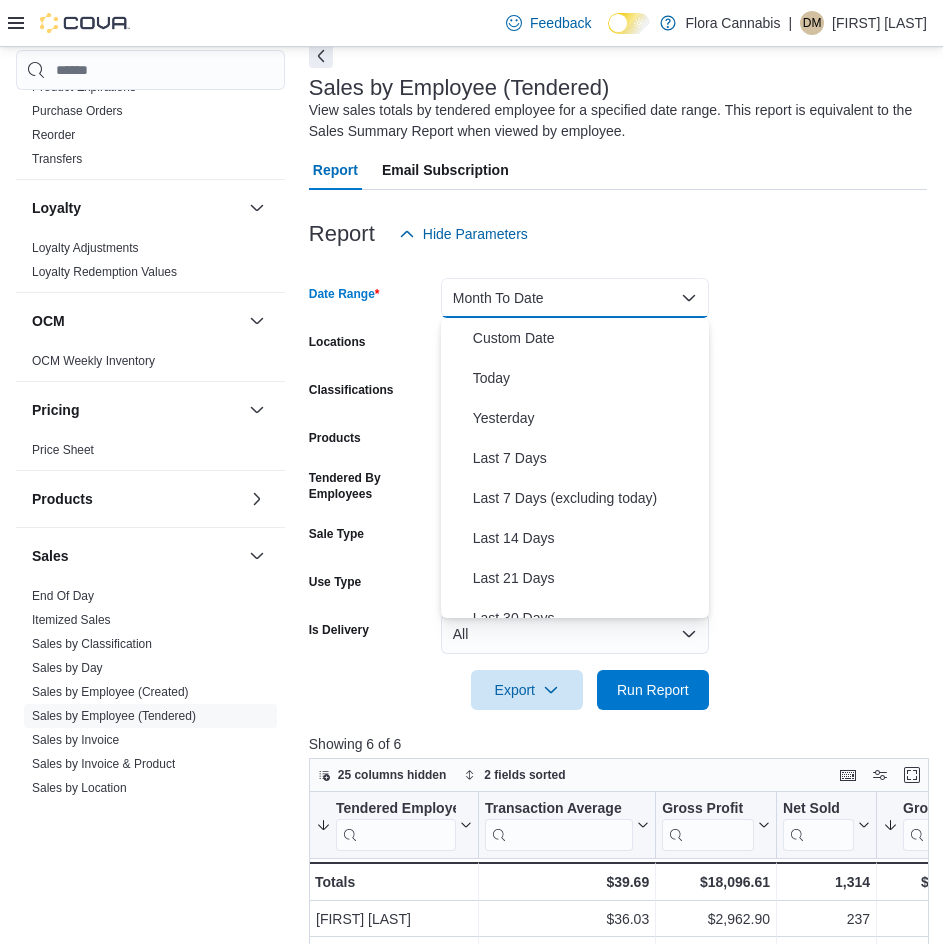 scroll, scrollTop: 300, scrollLeft: 0, axis: vertical 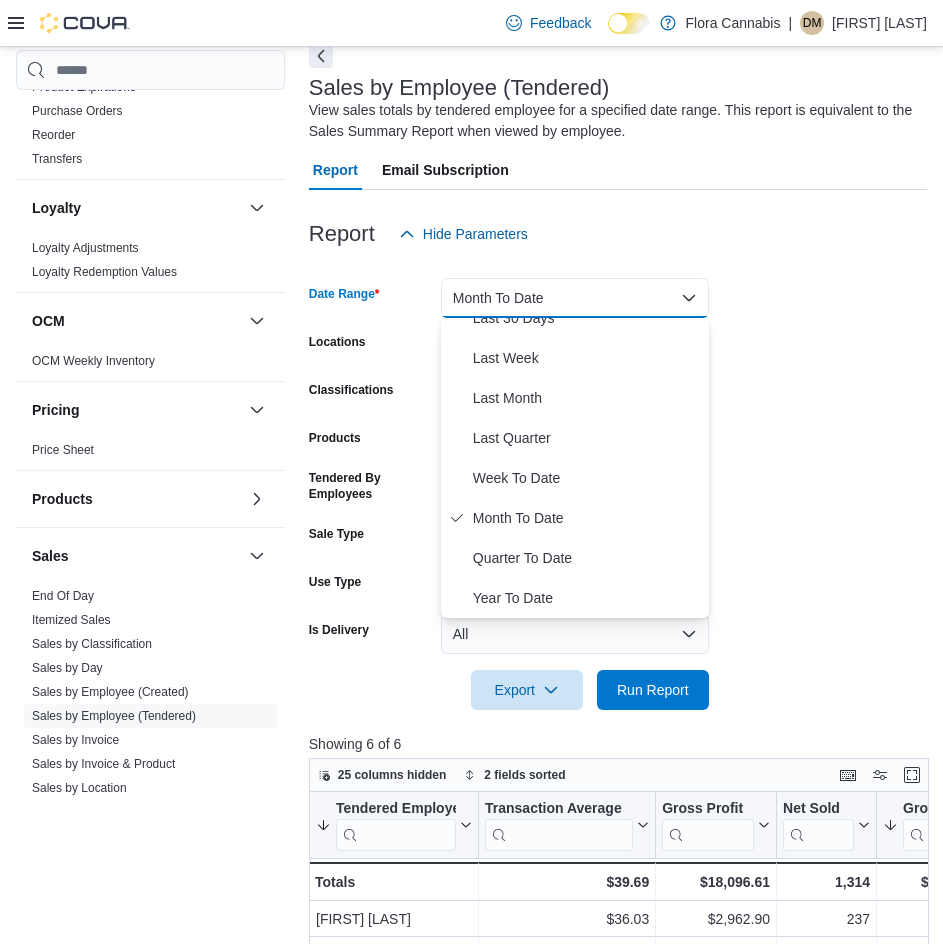 click on "Month To Date" at bounding box center (575, 298) 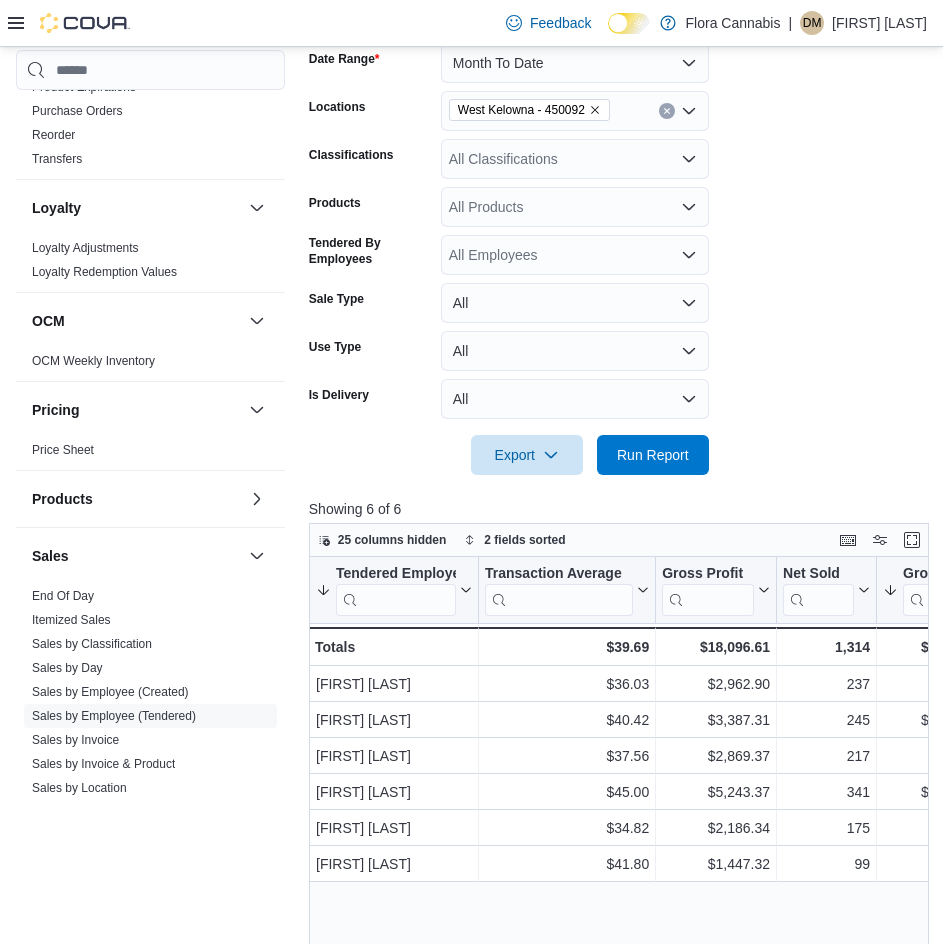 scroll, scrollTop: 300, scrollLeft: 0, axis: vertical 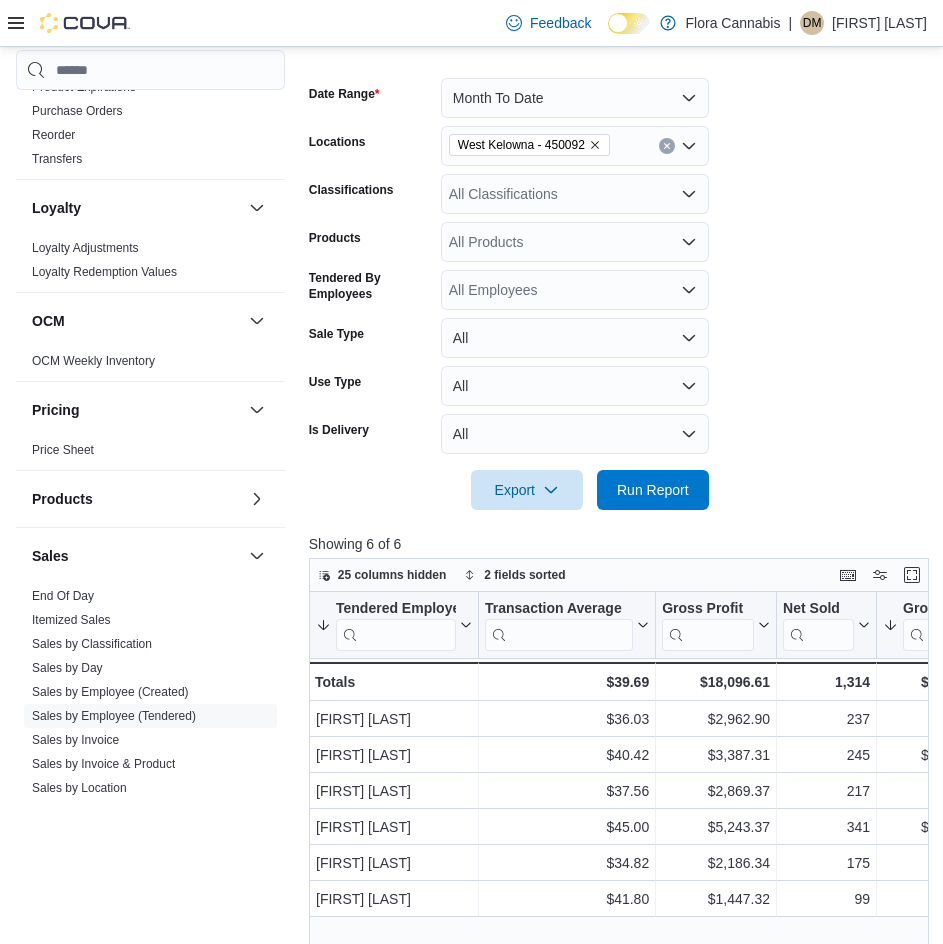 click on "All Classifications" at bounding box center (575, 194) 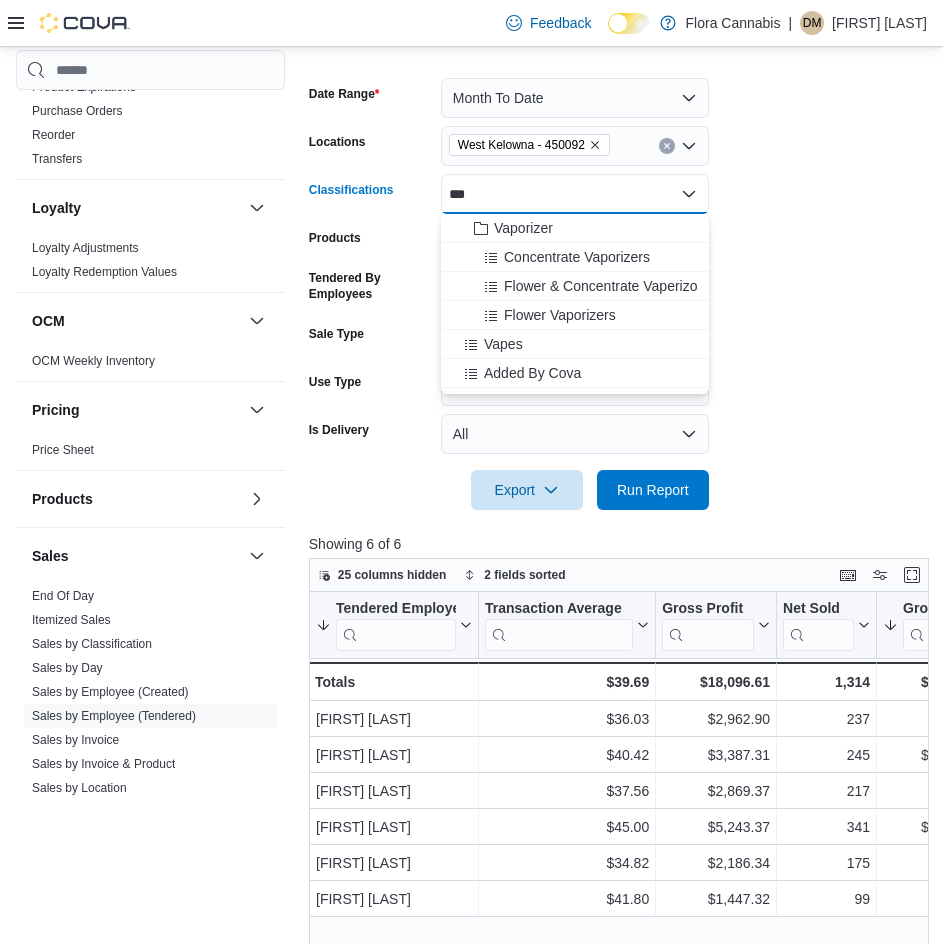 type on "****" 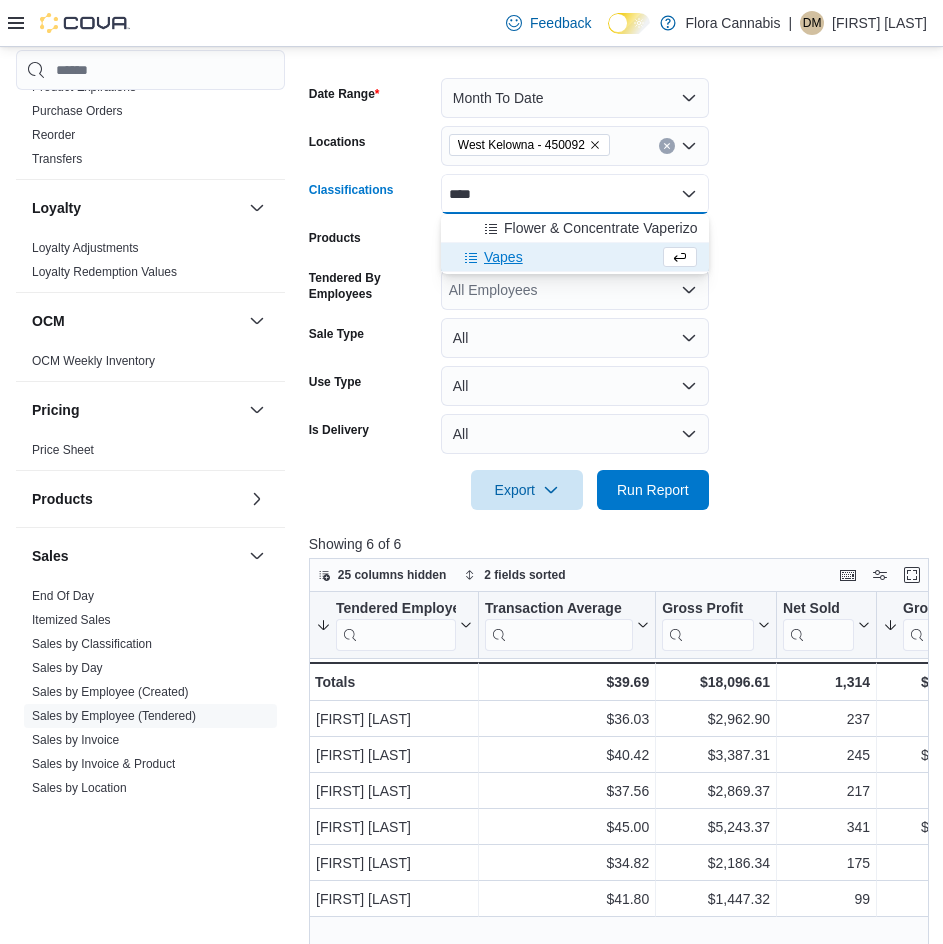 type 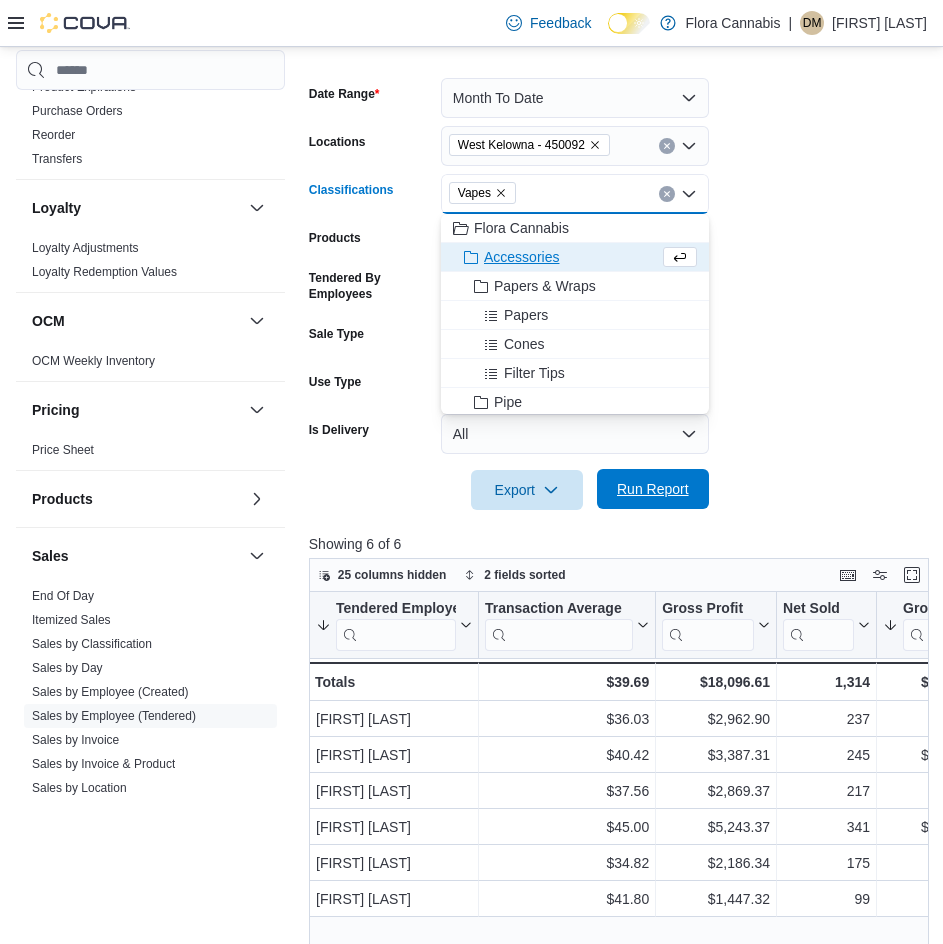 click on "Run Report" at bounding box center (653, 489) 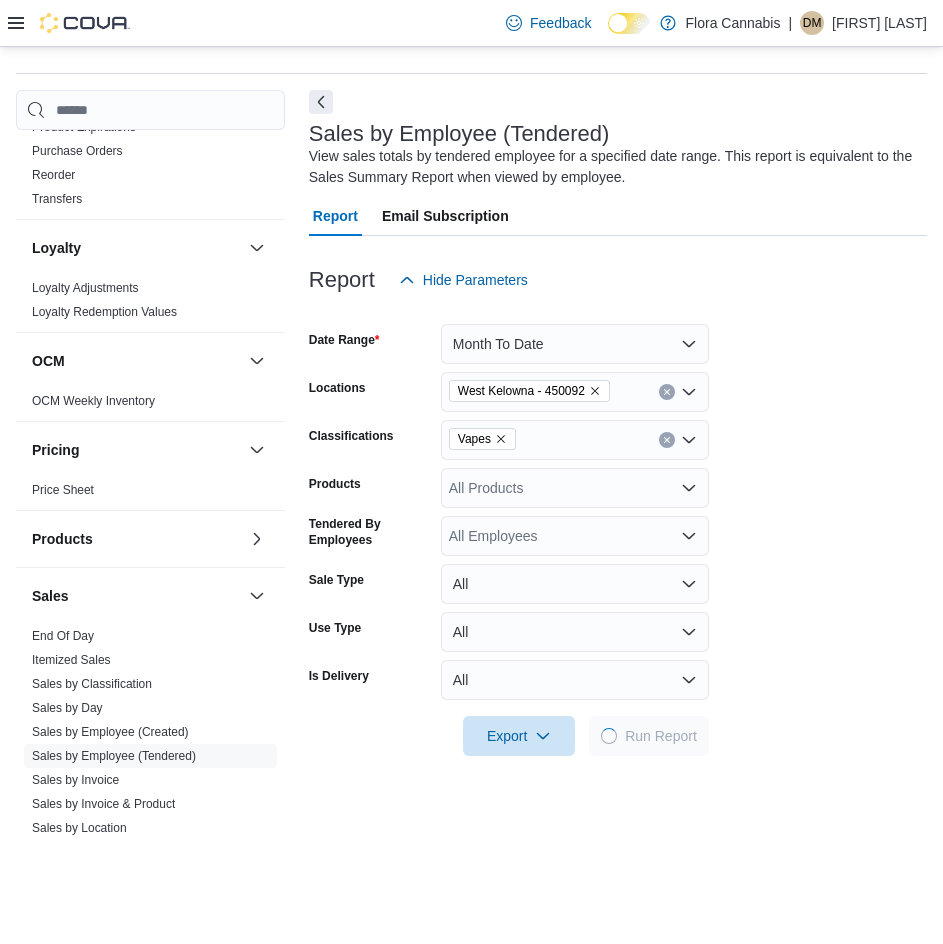 scroll, scrollTop: 0, scrollLeft: 0, axis: both 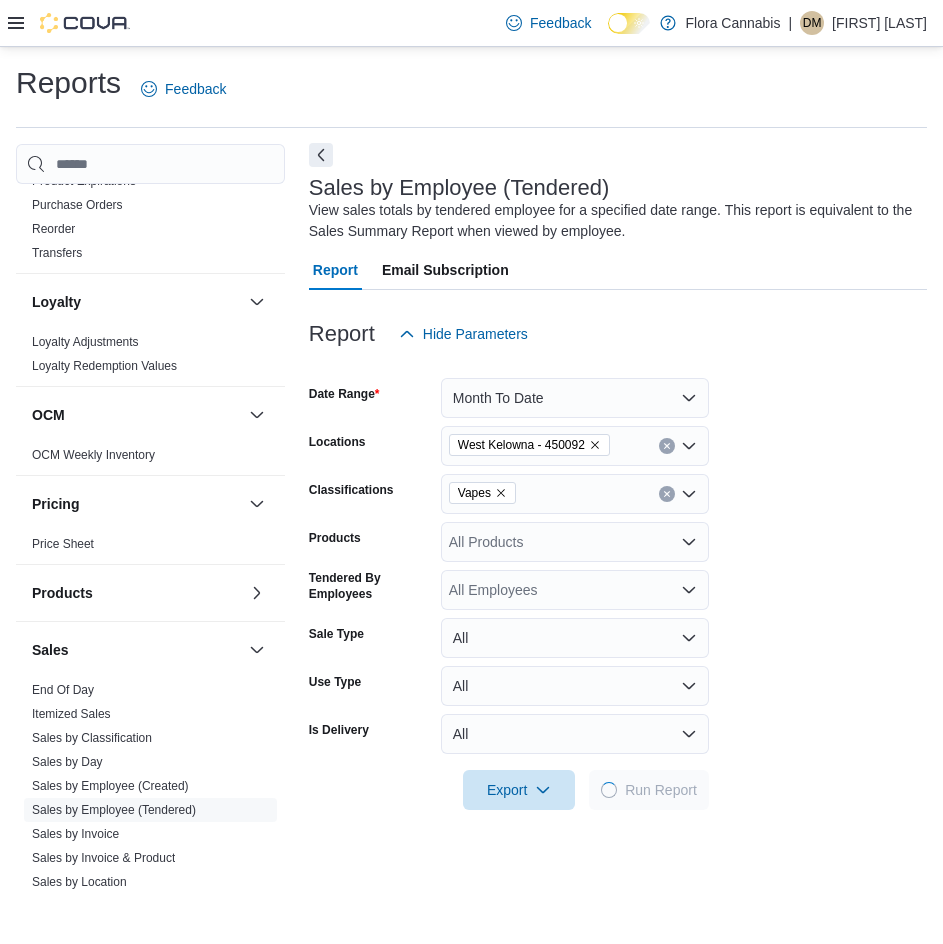 click at bounding box center [321, 155] 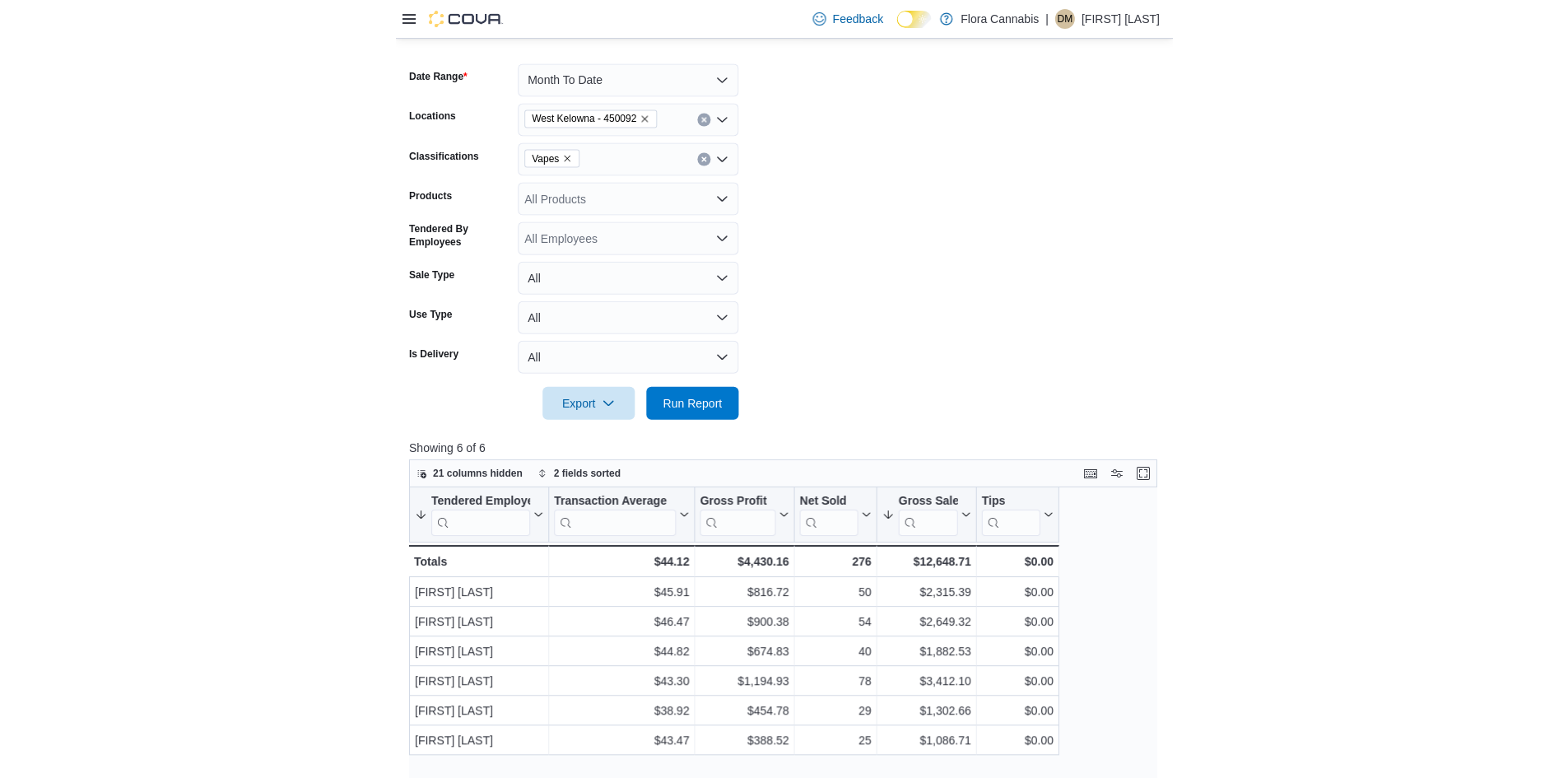 scroll, scrollTop: 247, scrollLeft: 0, axis: vertical 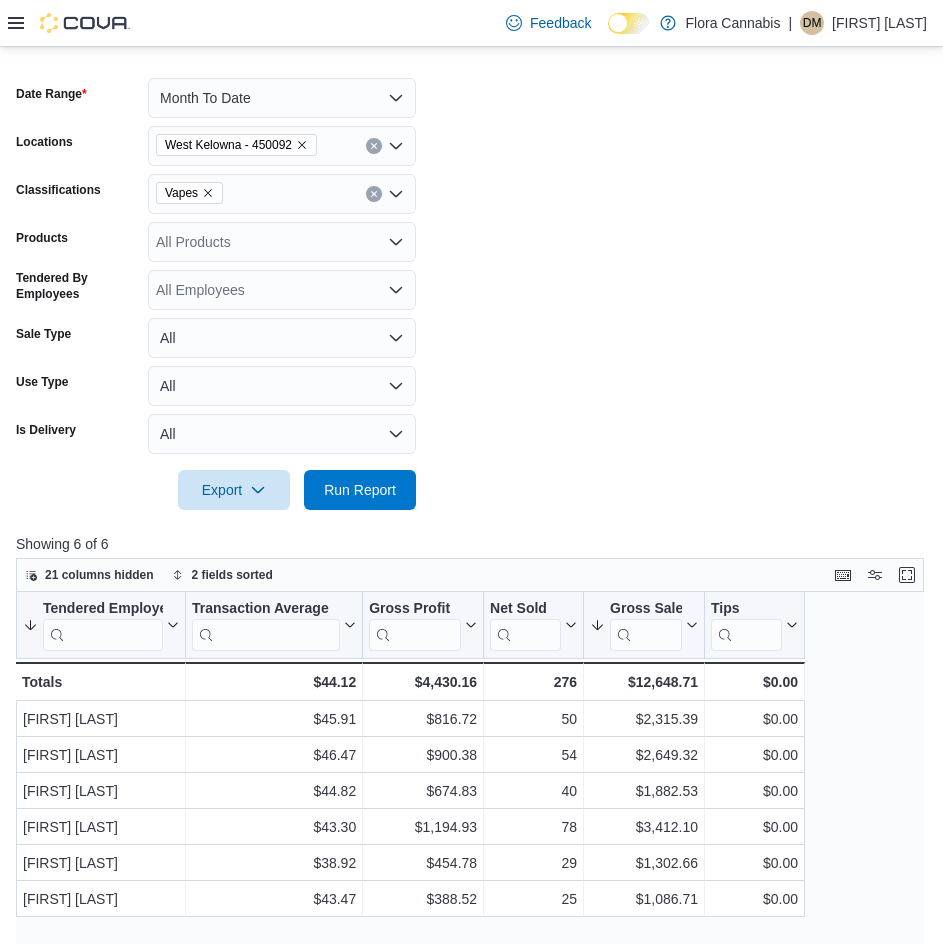 click 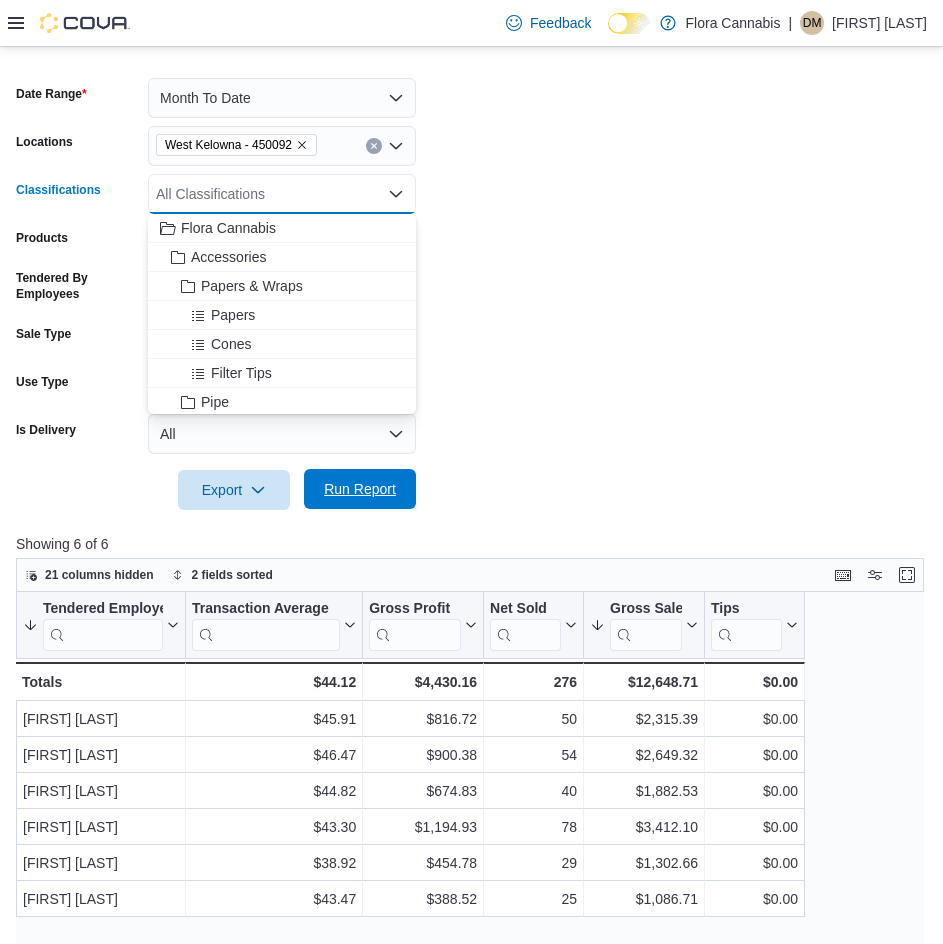 click on "Run Report" at bounding box center (360, 489) 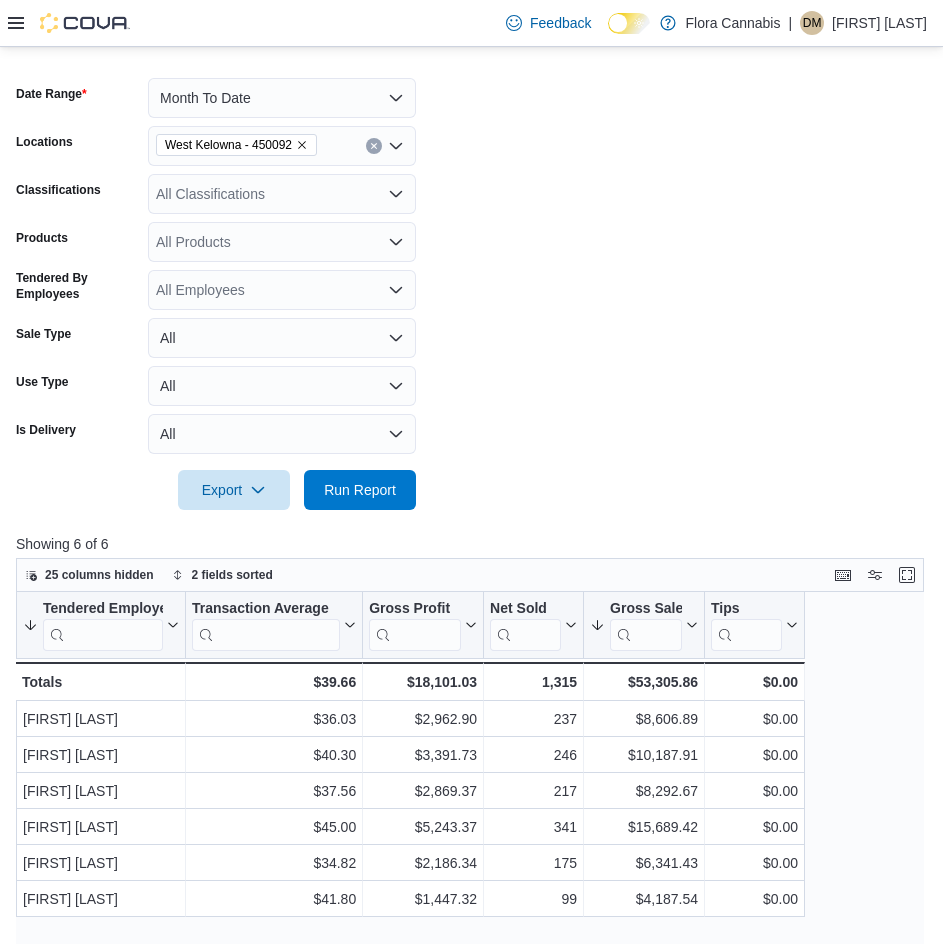 click on "Date Range Month To Date Locations [CITY] - [POSTAL_CODE] Classifications All Classifications Products All Products Tendered By Employees All Employees Sale Type All Use Type All Is Delivery All Export  Run Report" at bounding box center (471, 282) 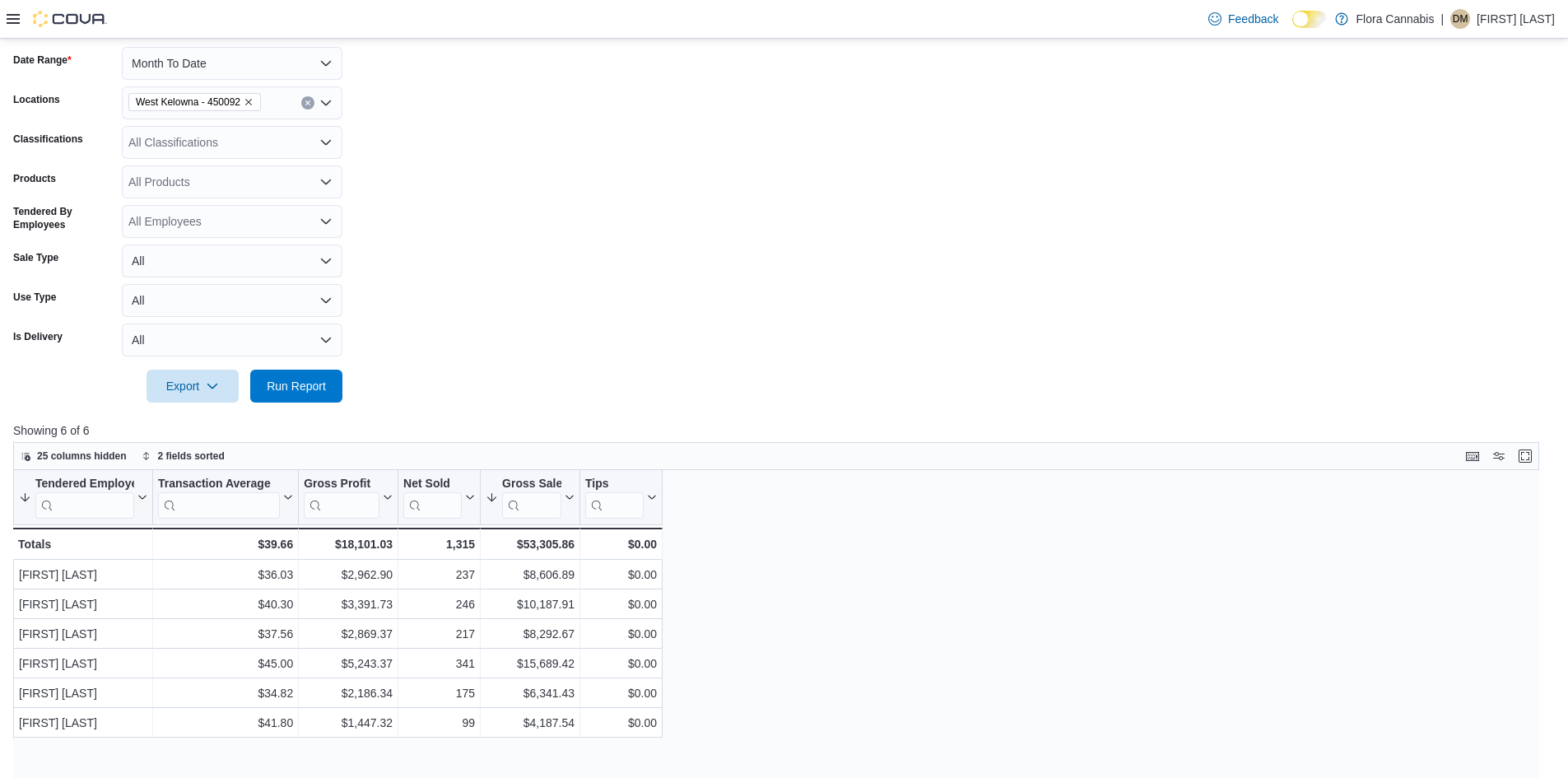 click 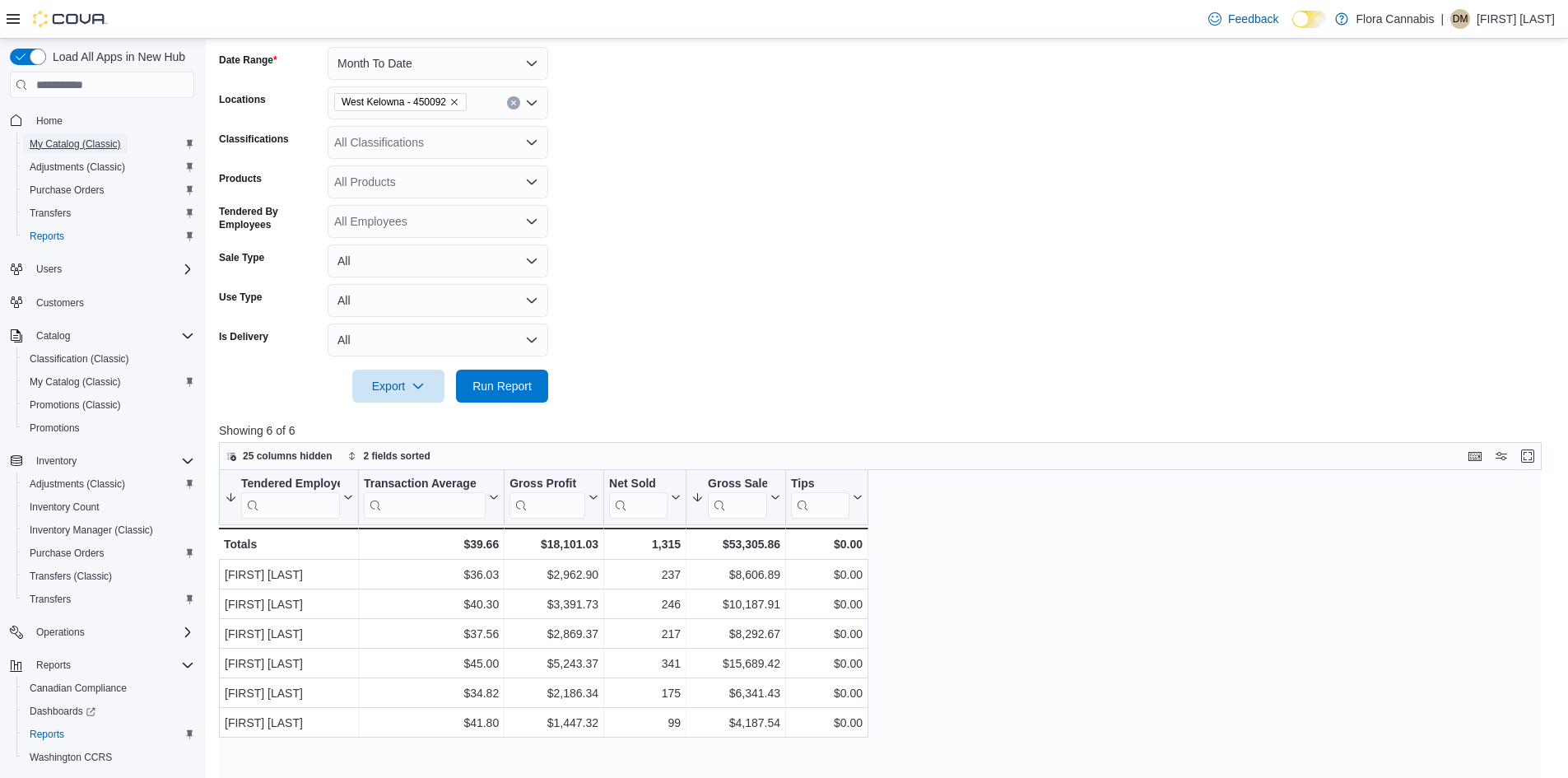click on "My Catalog (Classic)" at bounding box center [75, 144] 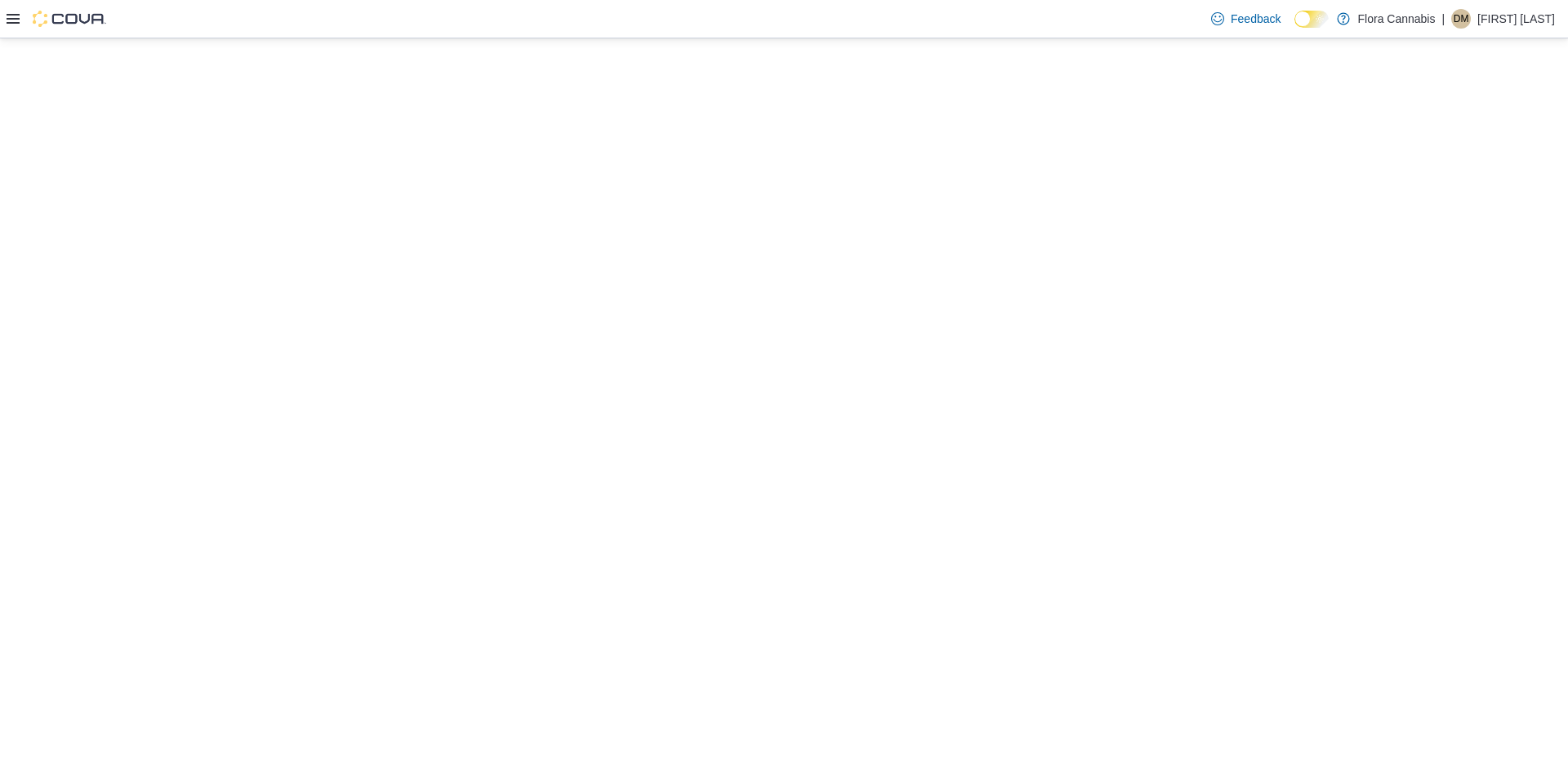 scroll, scrollTop: 0, scrollLeft: 0, axis: both 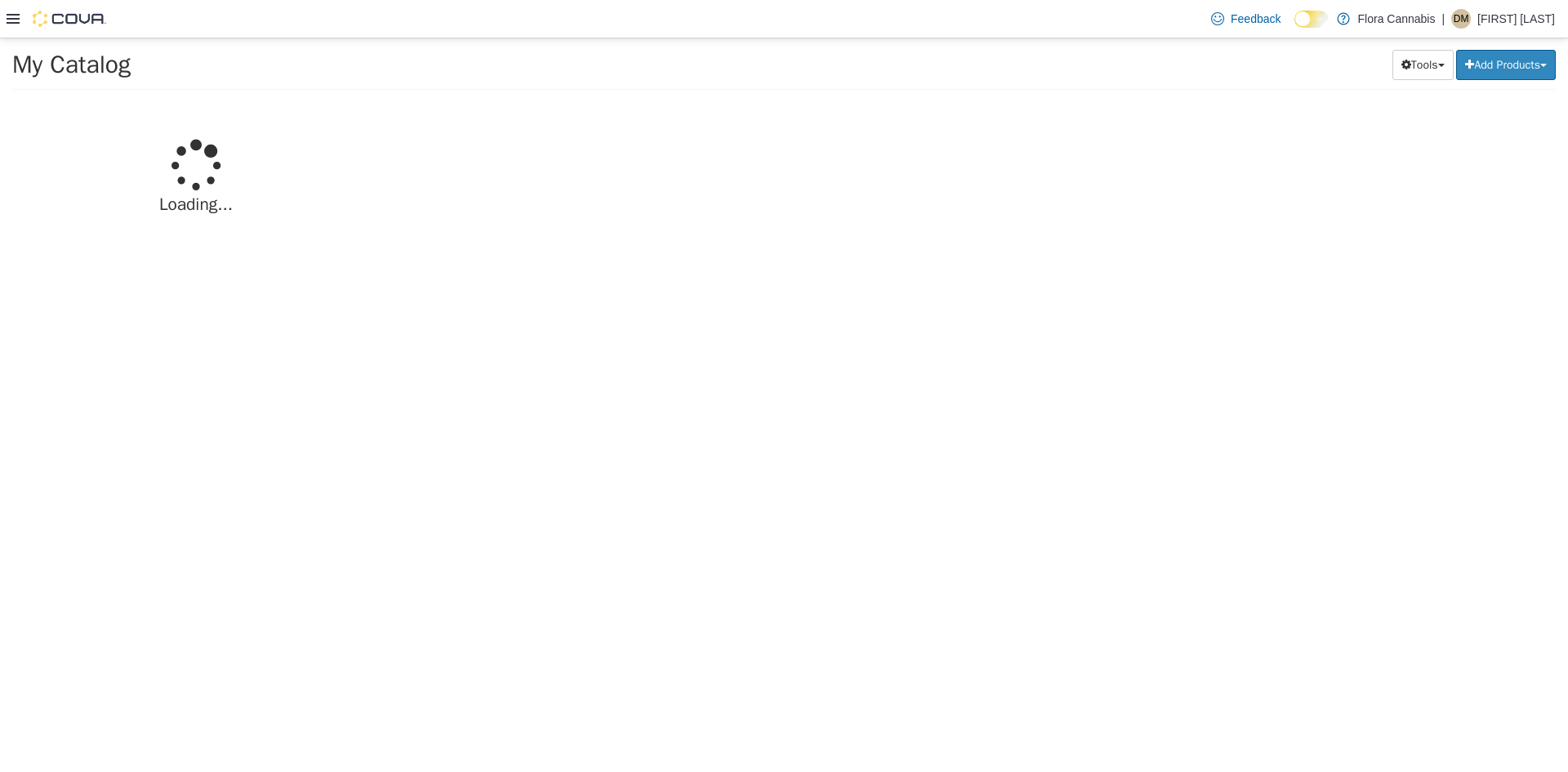 select on "**********" 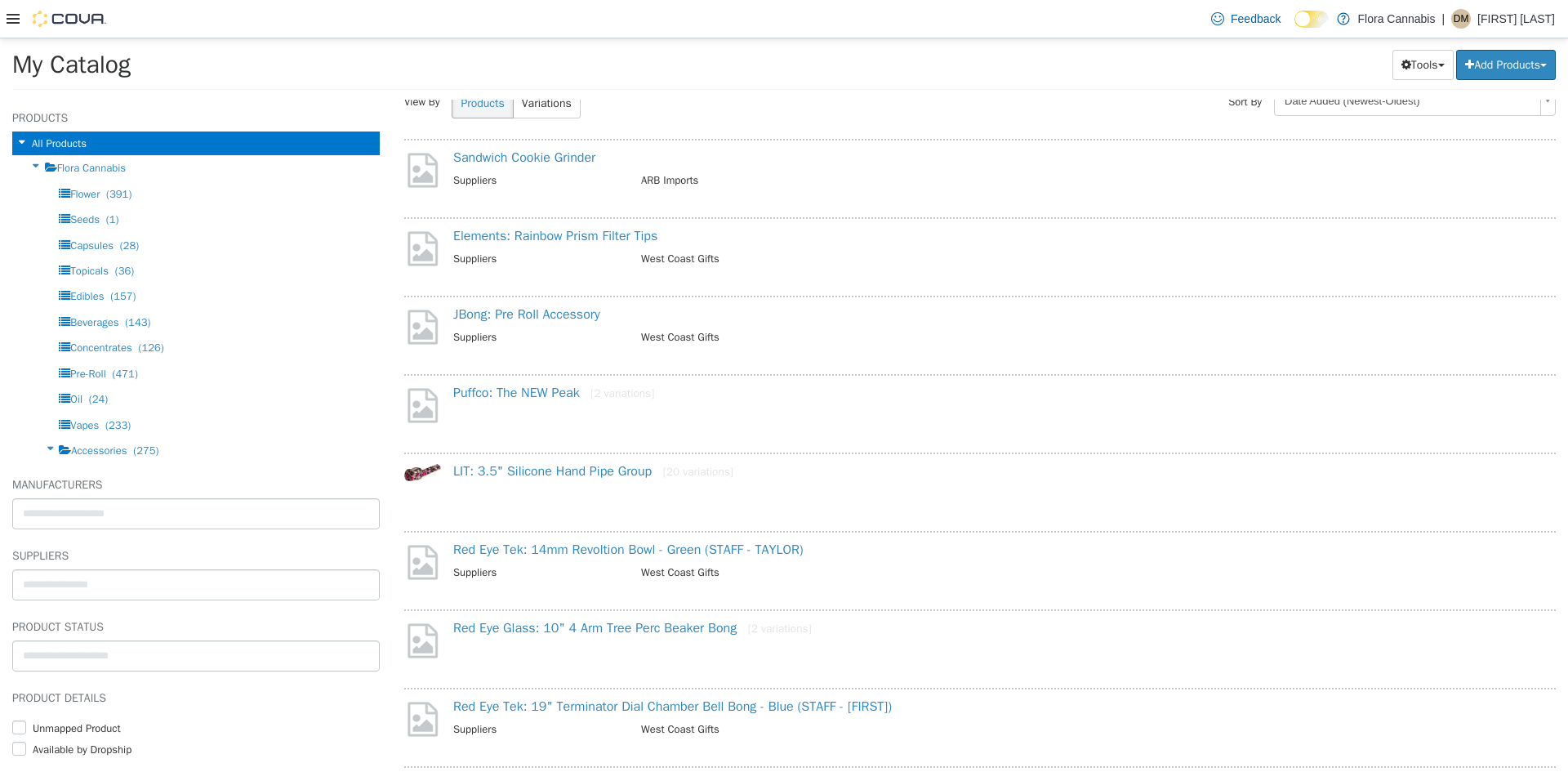 scroll, scrollTop: 0, scrollLeft: 0, axis: both 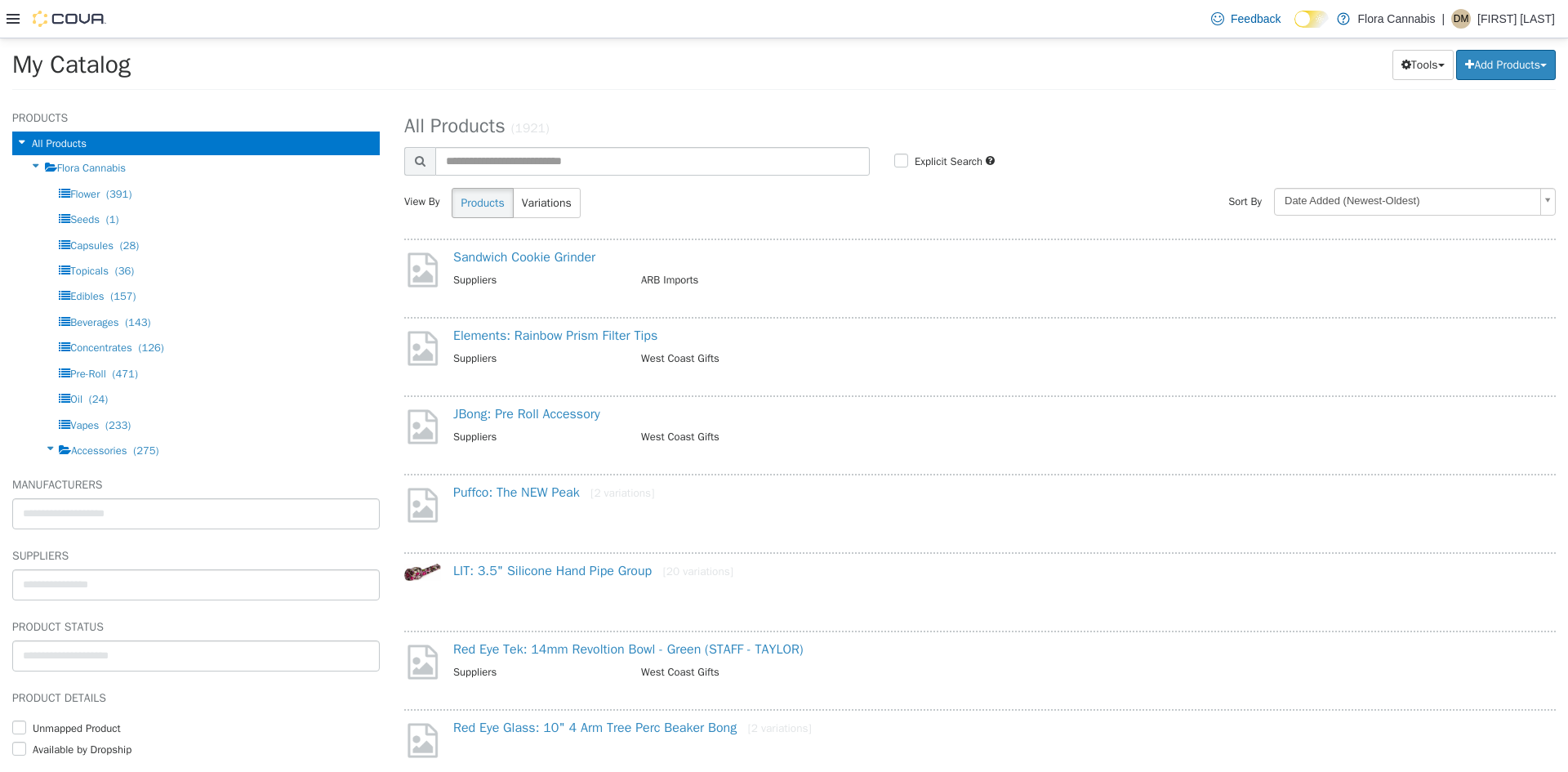 click 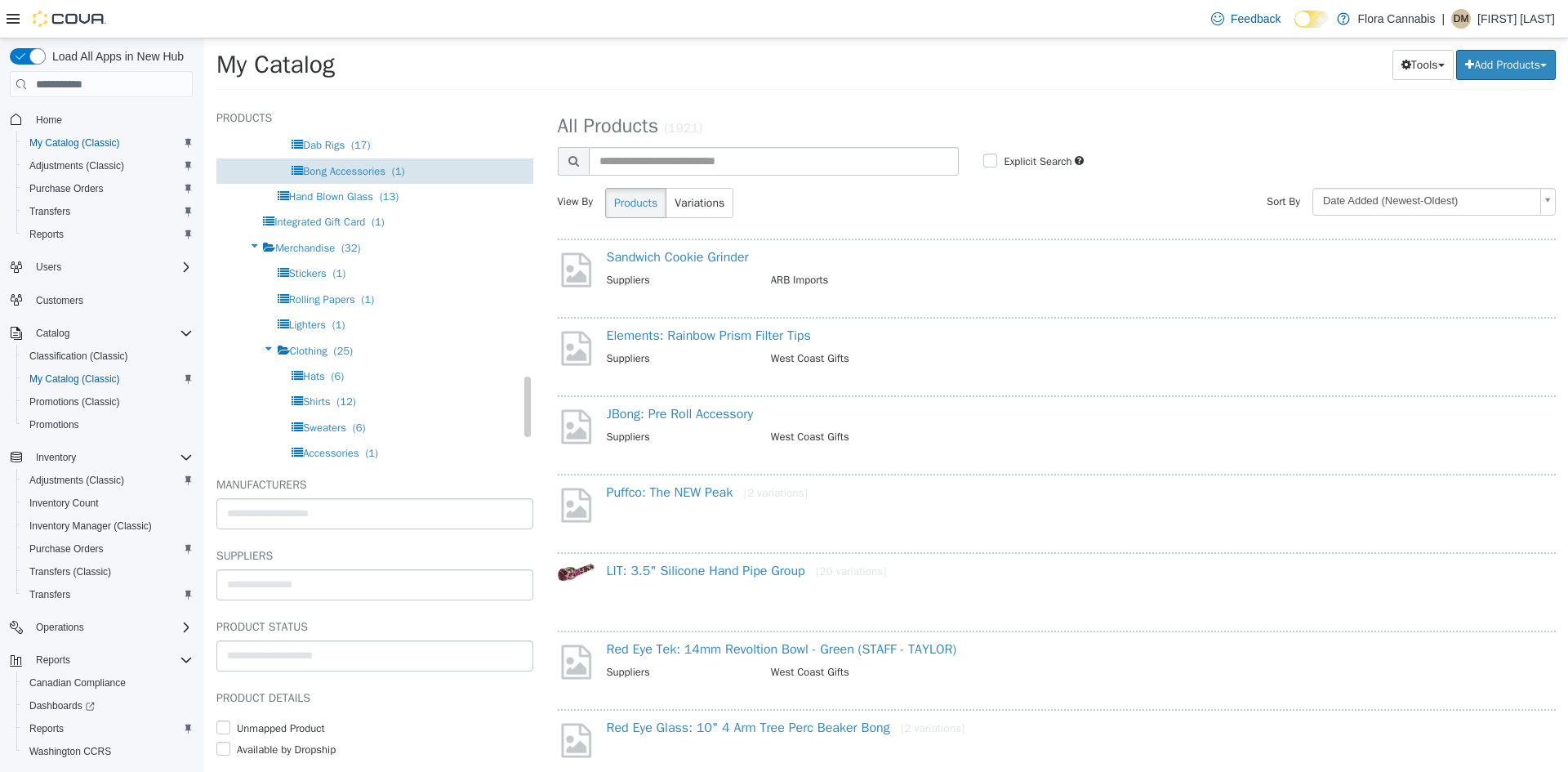 scroll, scrollTop: 1418, scrollLeft: 0, axis: vertical 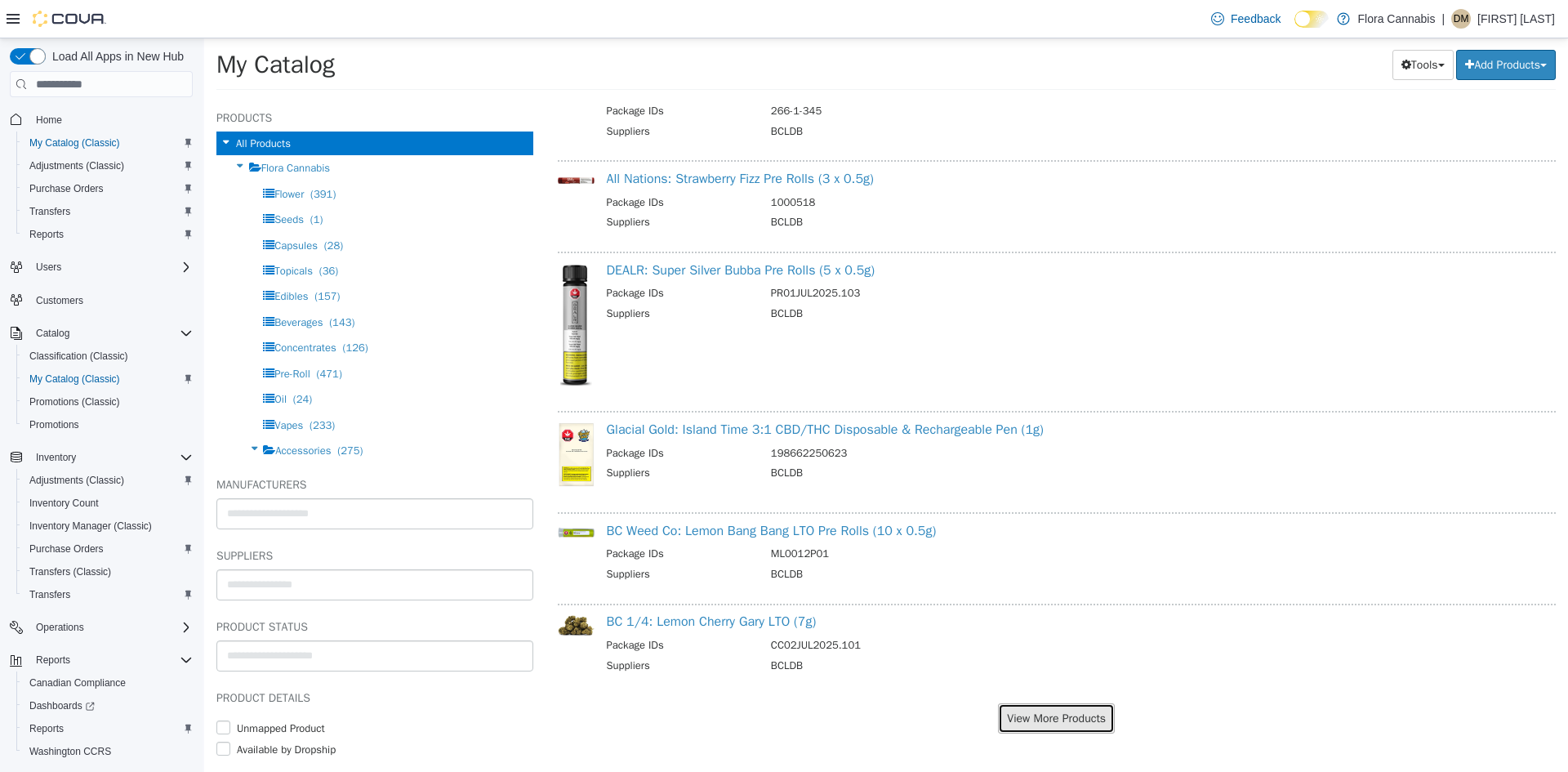click on "View More Products" at bounding box center [1056, 718] 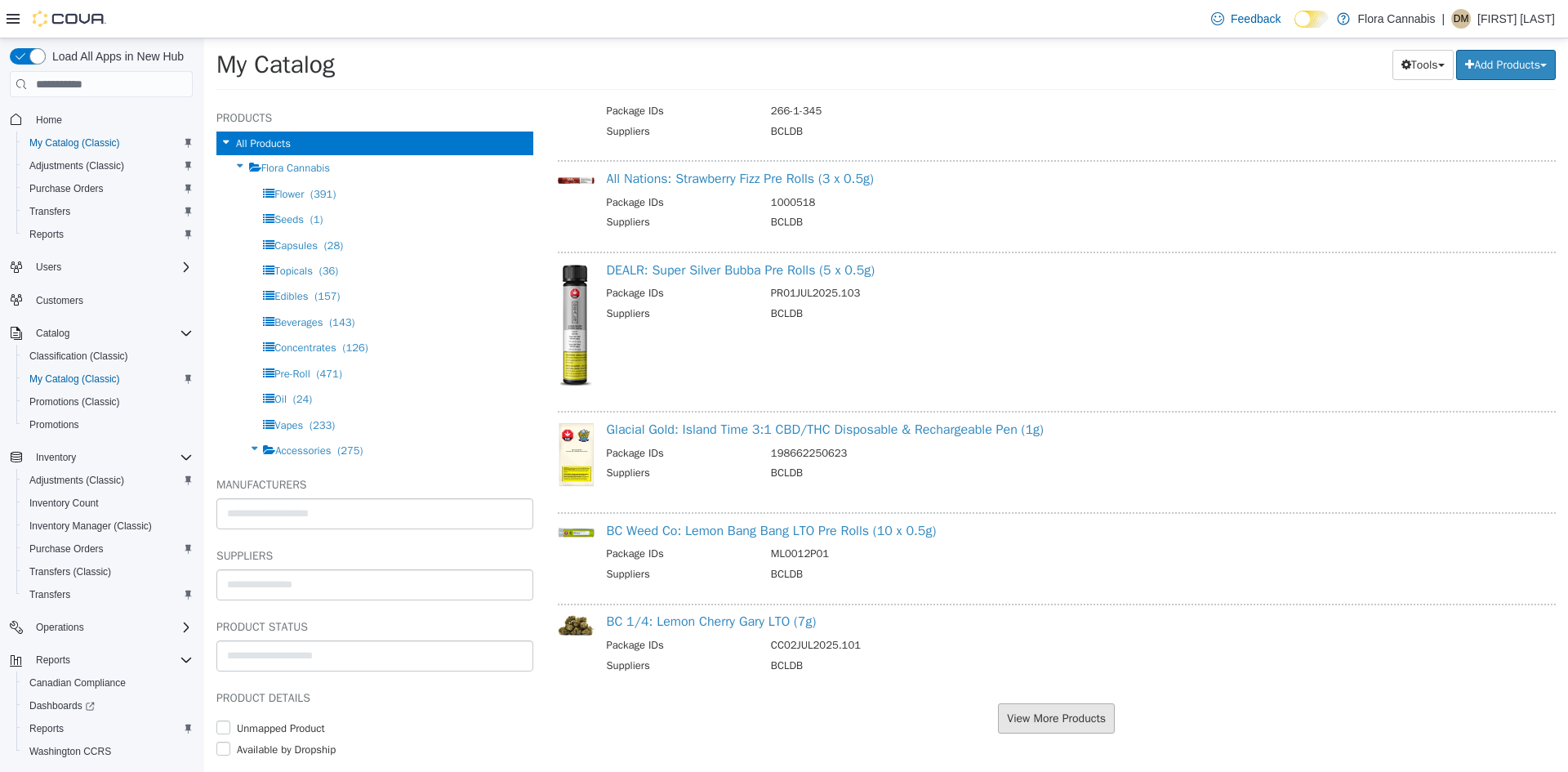 scroll, scrollTop: 1238, scrollLeft: 0, axis: vertical 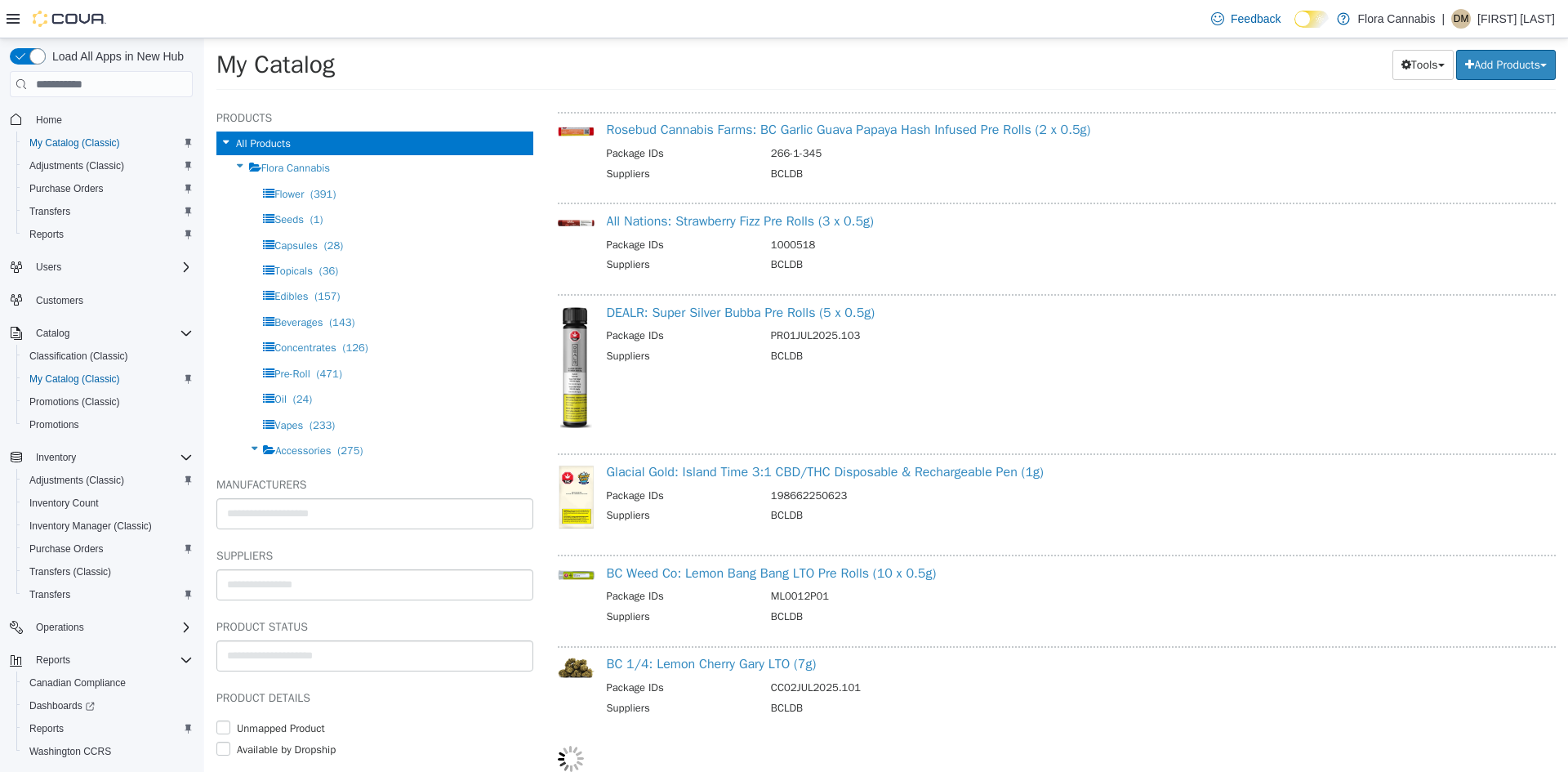 select on "**********" 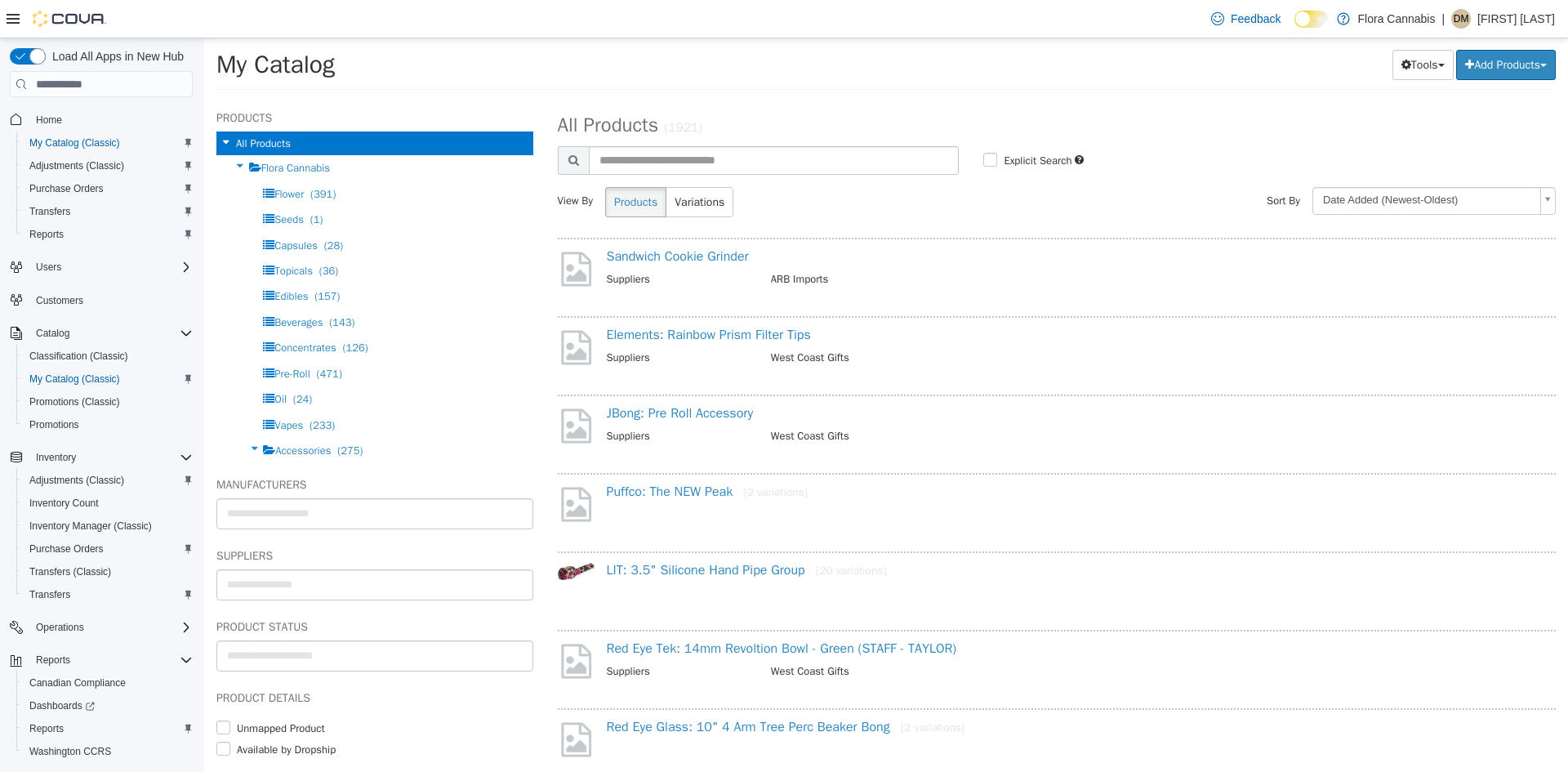 scroll, scrollTop: 0, scrollLeft: 0, axis: both 